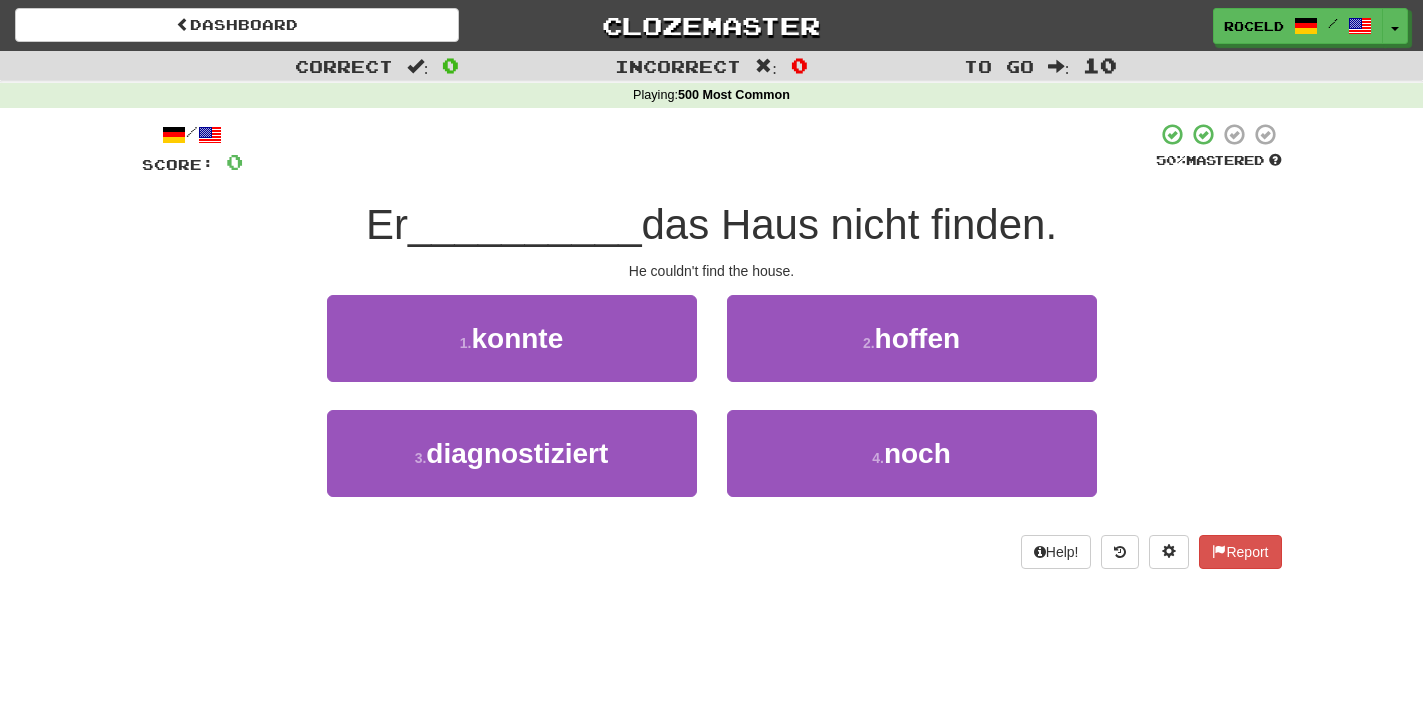 scroll, scrollTop: 0, scrollLeft: 0, axis: both 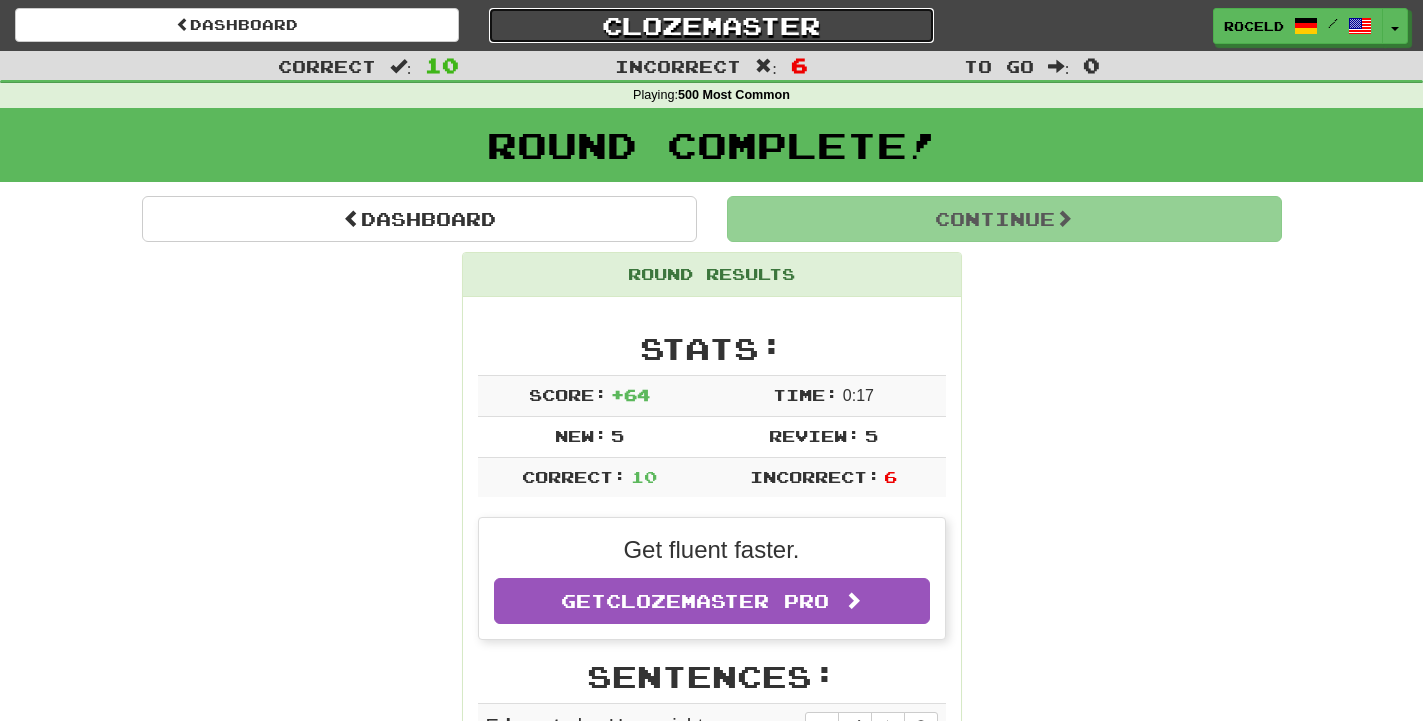 click on "Clozemaster" at bounding box center [711, 25] 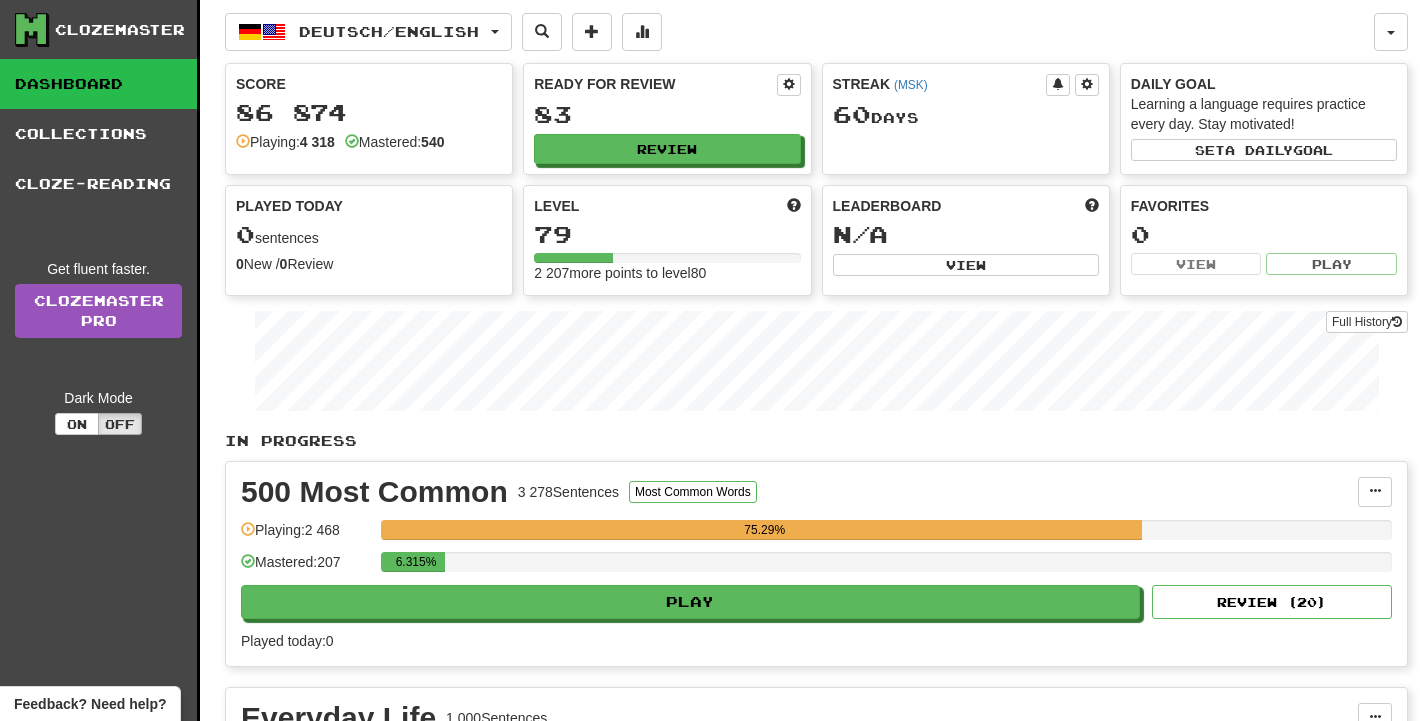 scroll, scrollTop: 0, scrollLeft: 0, axis: both 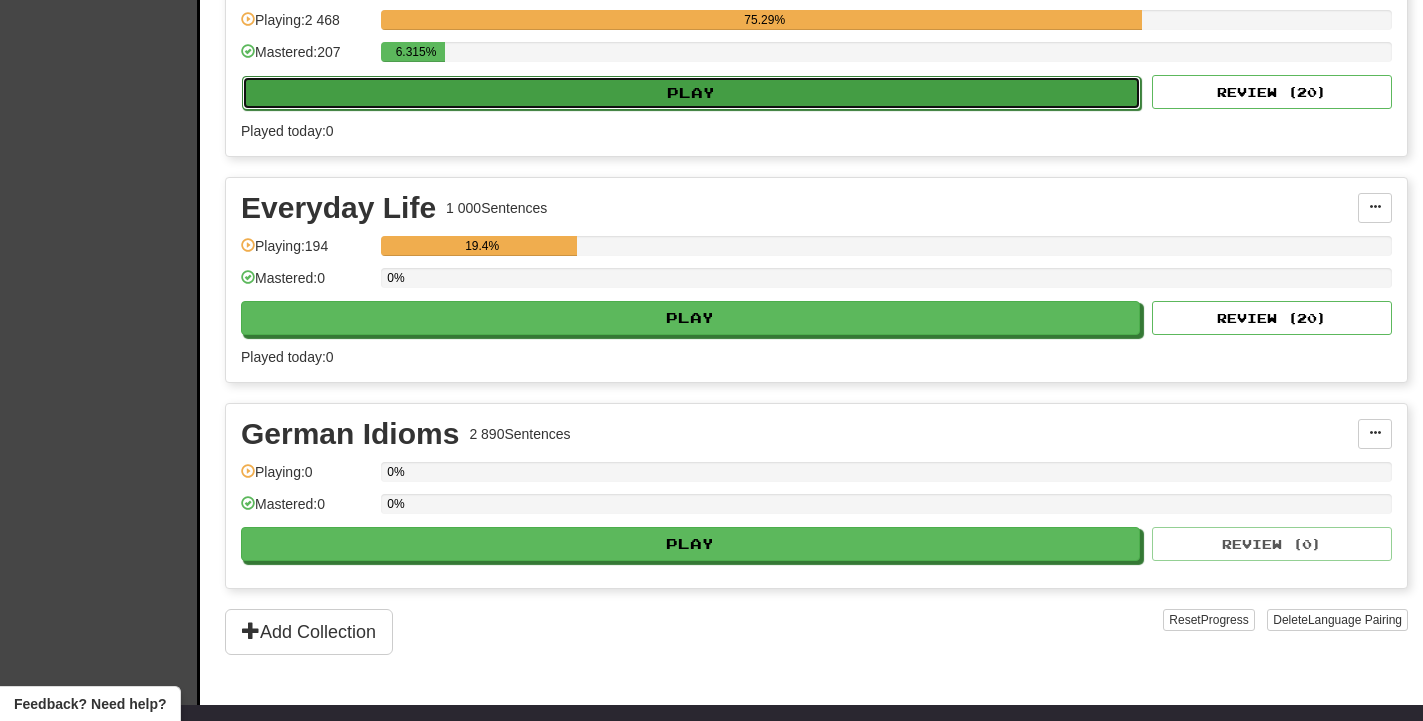 click on "Play" at bounding box center (691, 93) 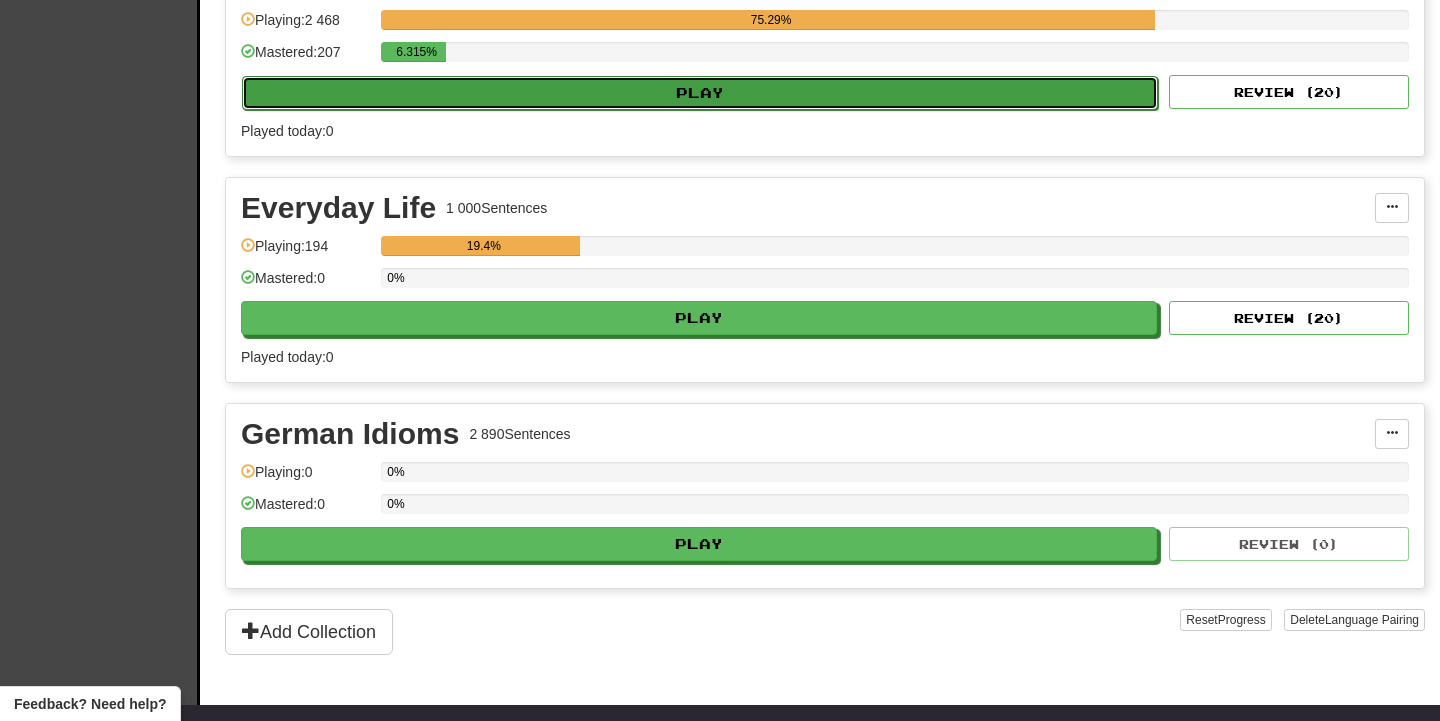 select on "**" 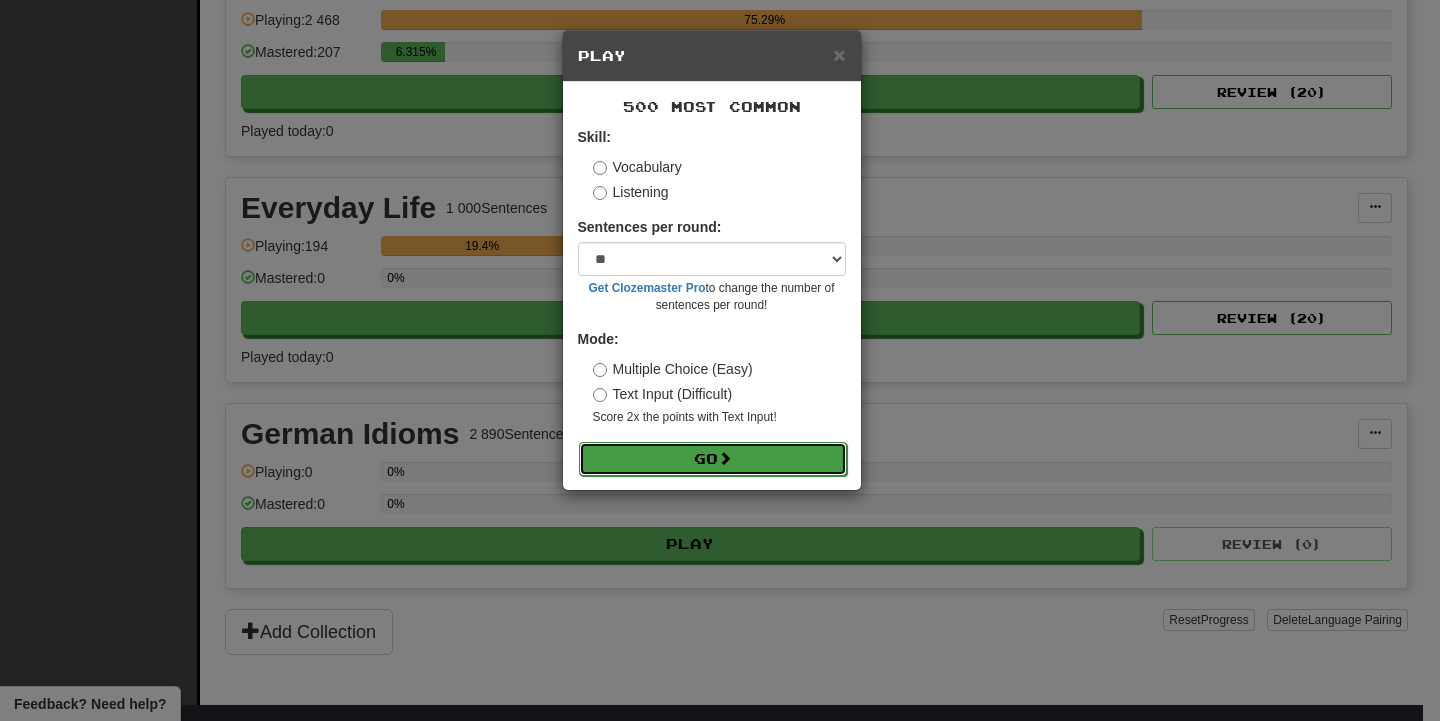 click on "Go" at bounding box center (713, 459) 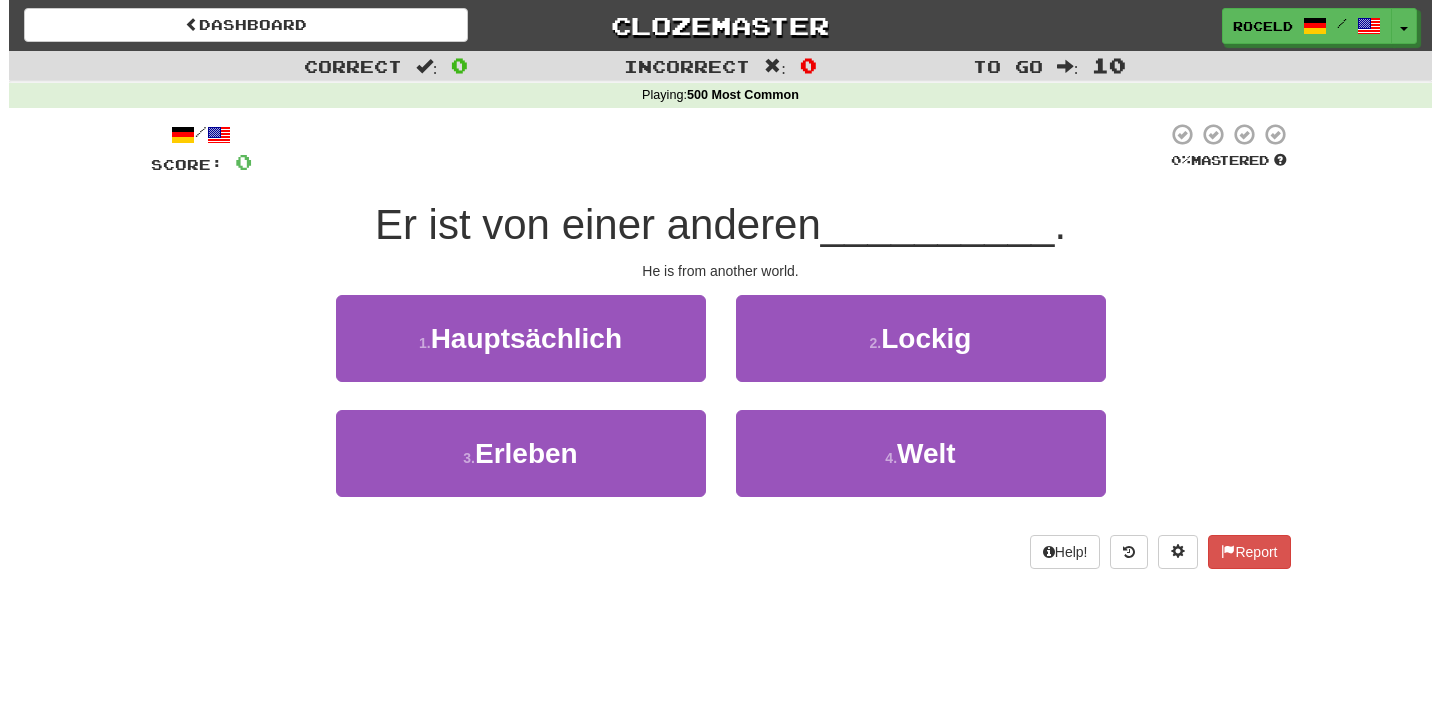 scroll, scrollTop: 0, scrollLeft: 0, axis: both 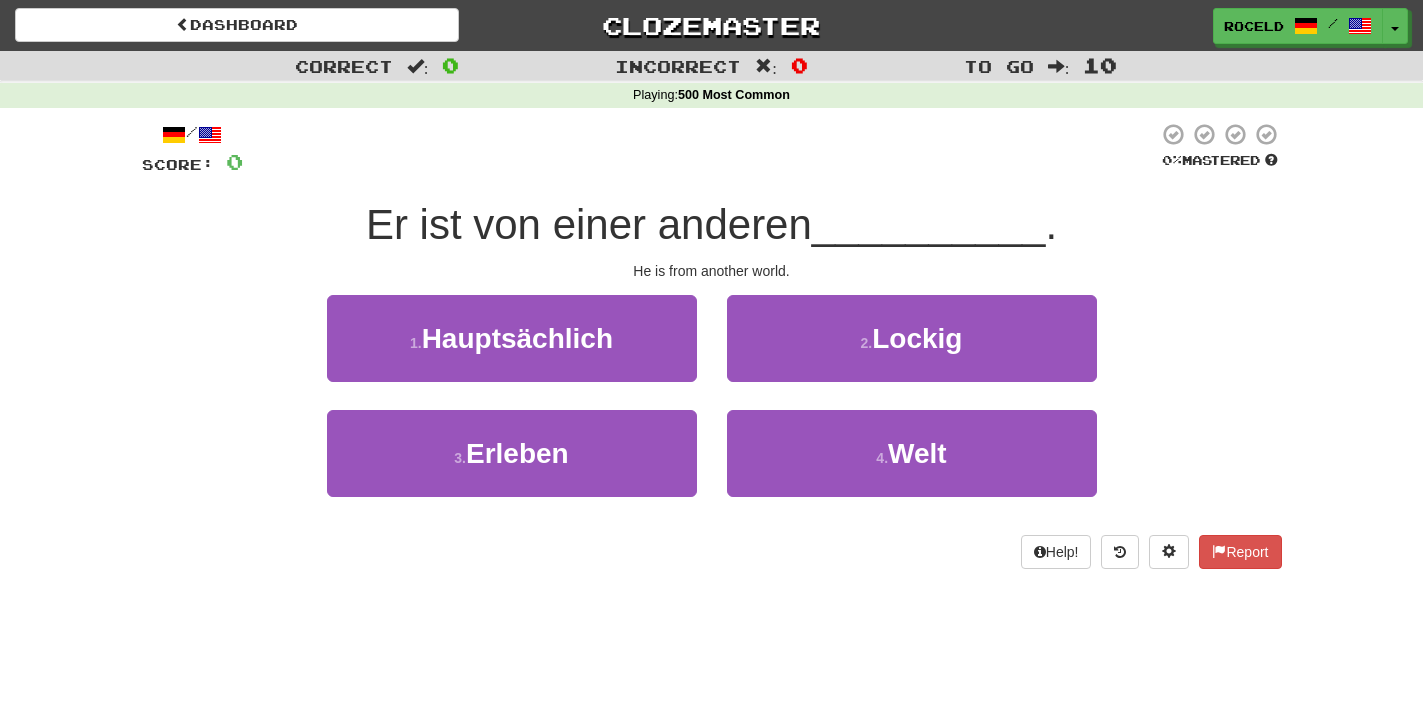 click on "Er ist von einer anderen  __________ ." at bounding box center (712, 225) 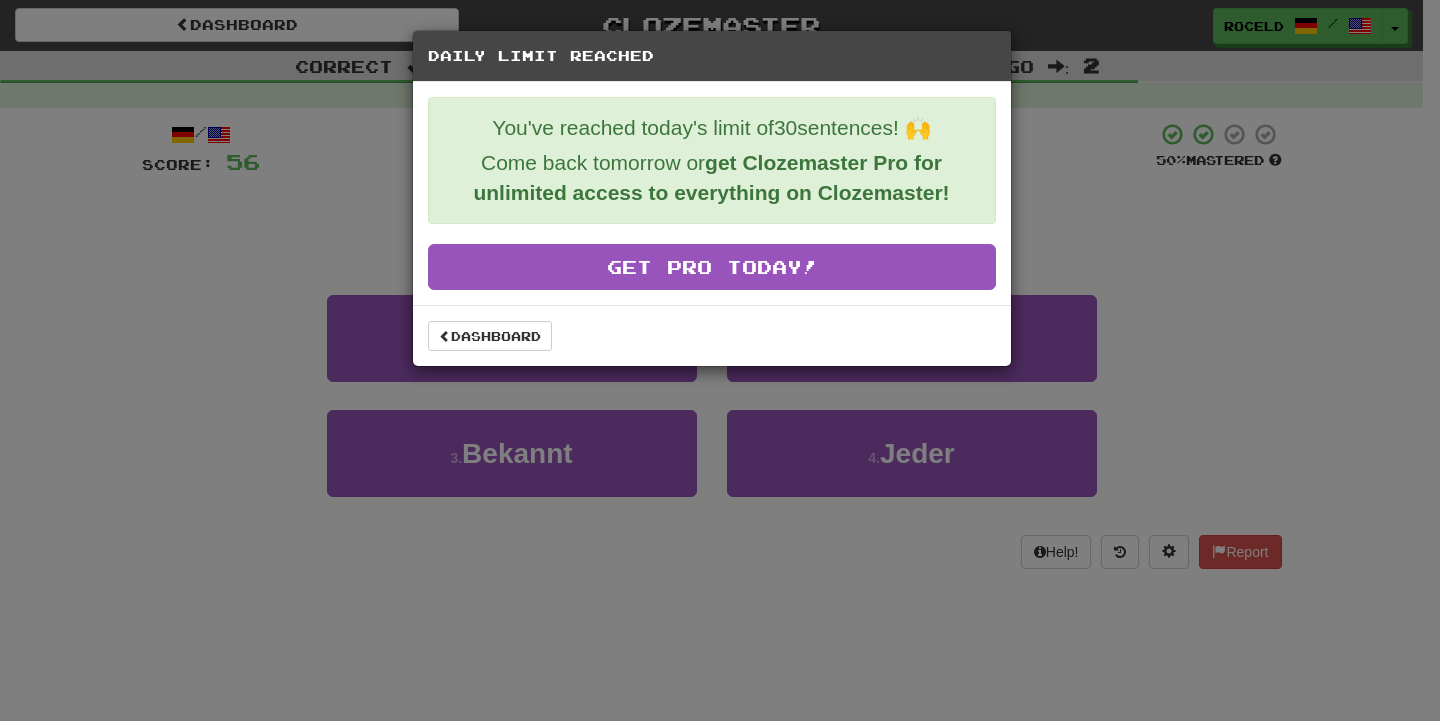 click on "Dashboard" at bounding box center (712, 335) 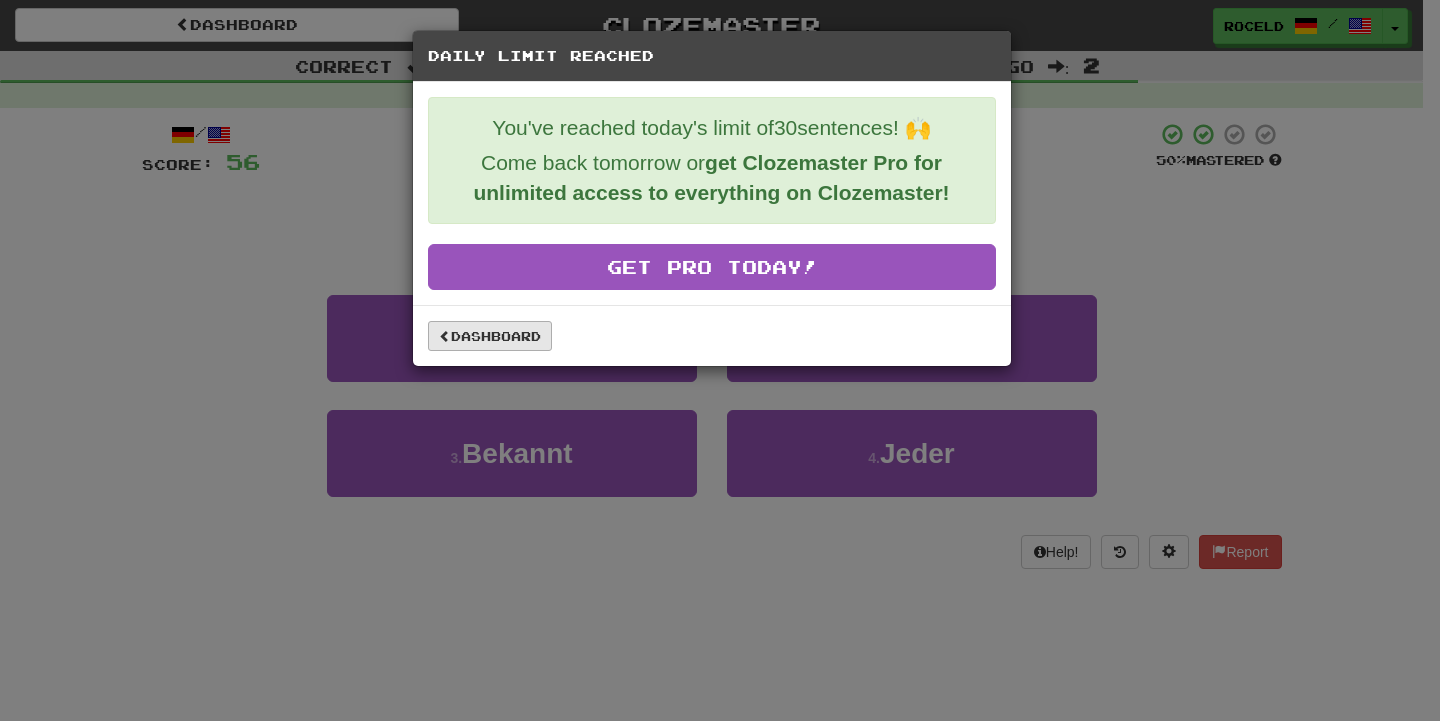 click on "Dashboard" at bounding box center [712, 335] 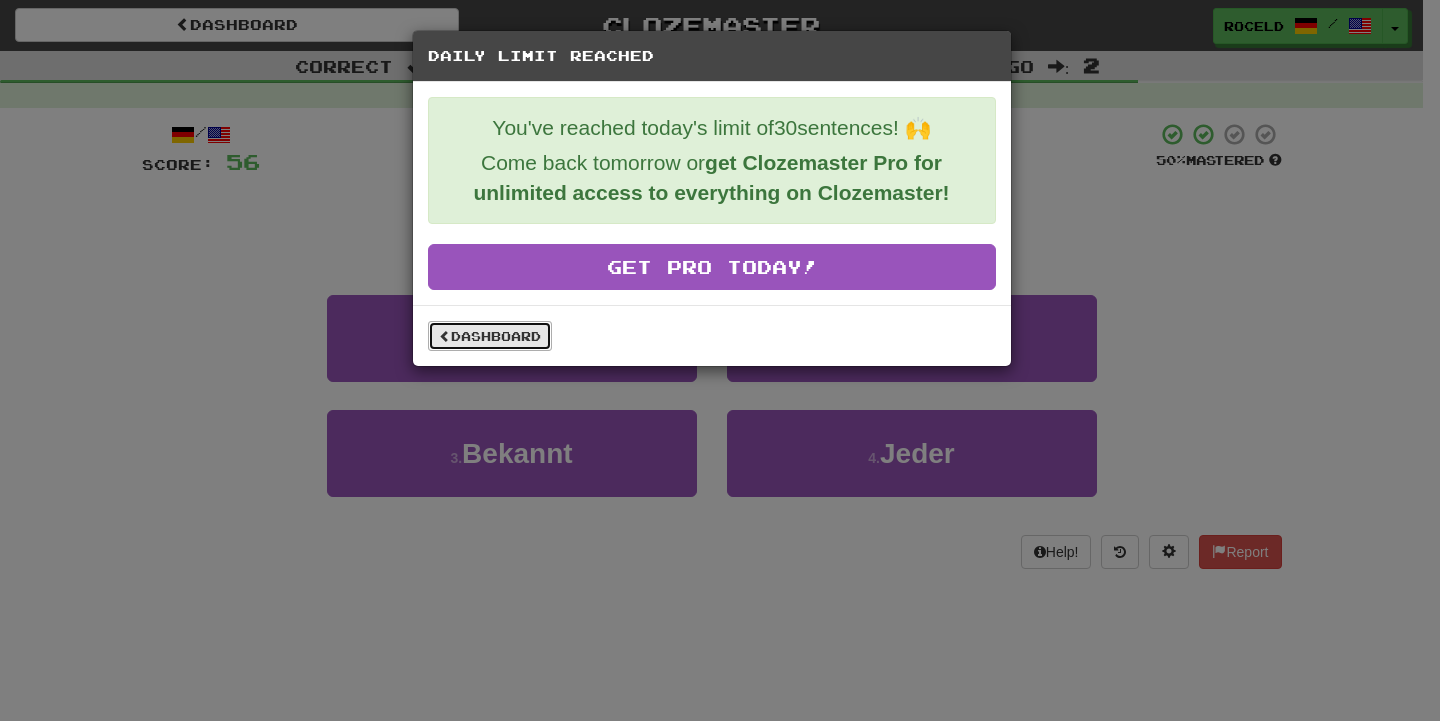 click on "Dashboard" at bounding box center (490, 336) 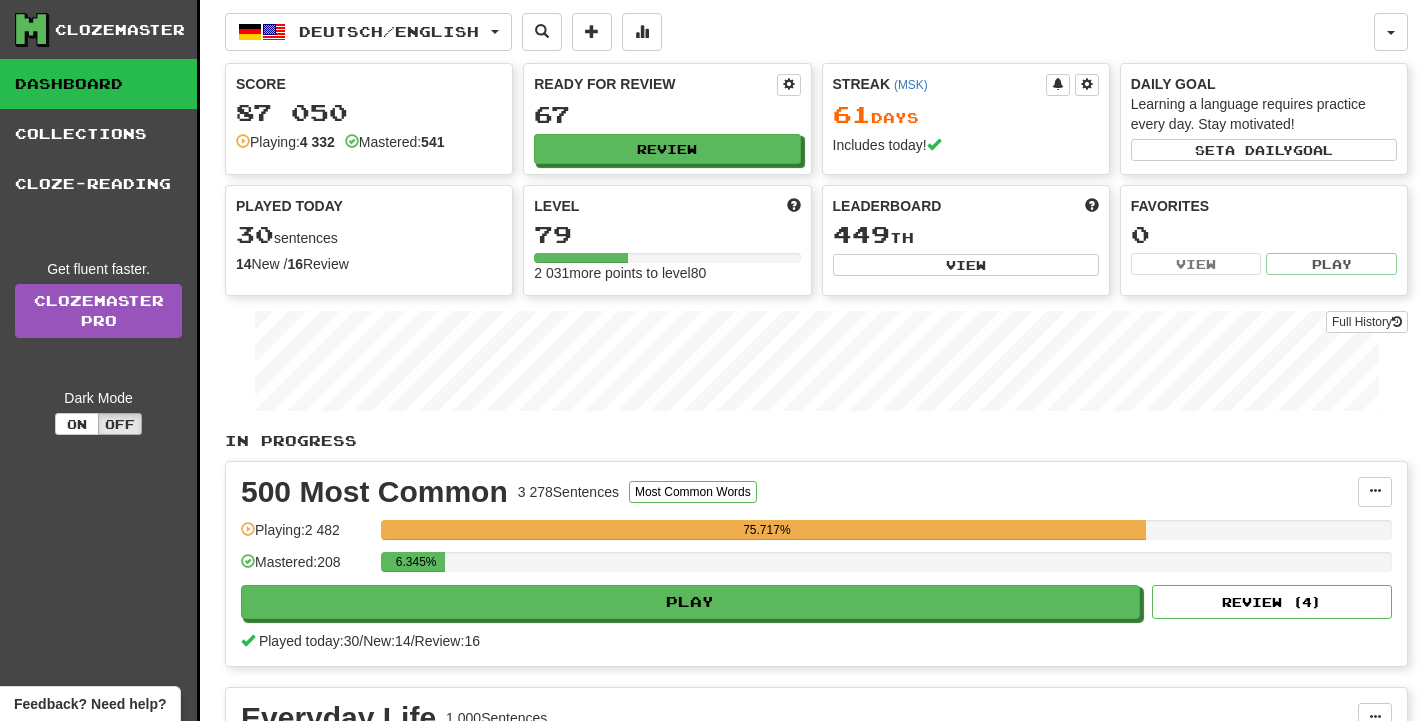 scroll, scrollTop: 0, scrollLeft: 0, axis: both 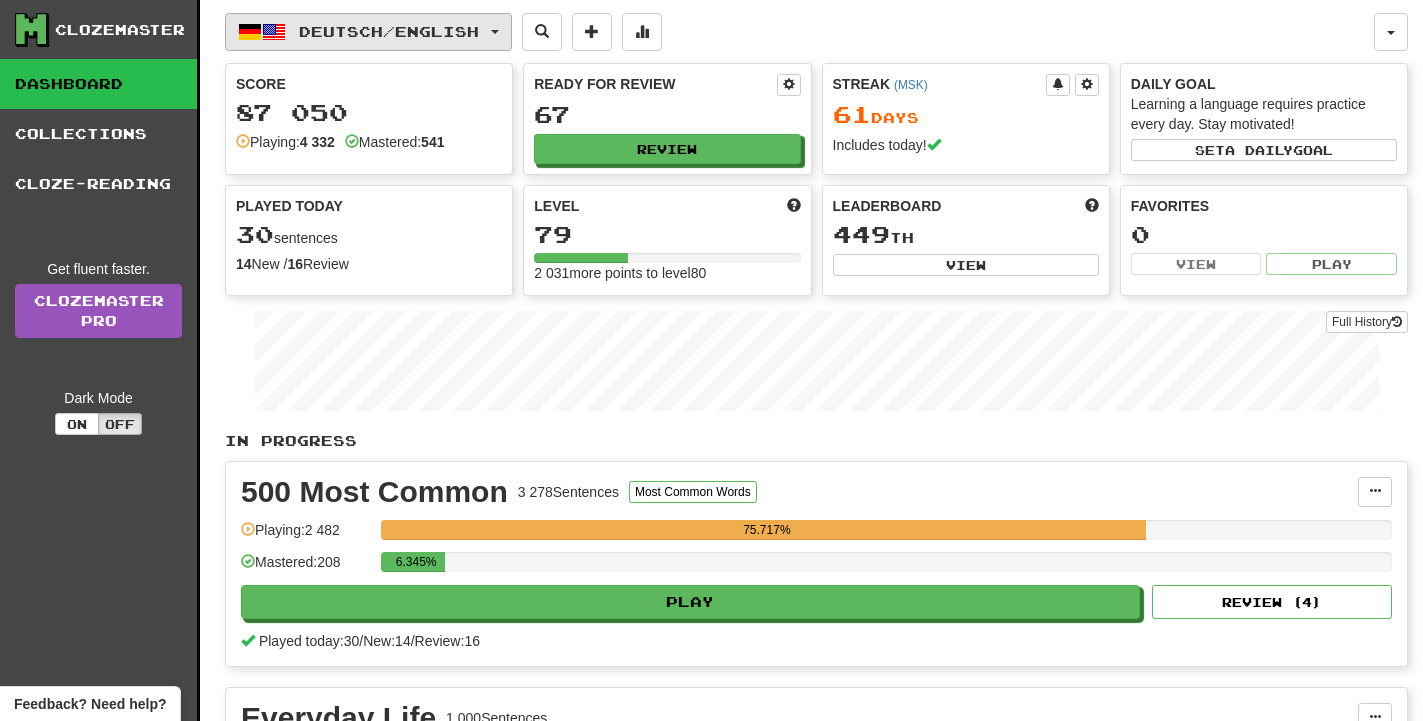 click on "Deutsch  /  English" at bounding box center (368, 32) 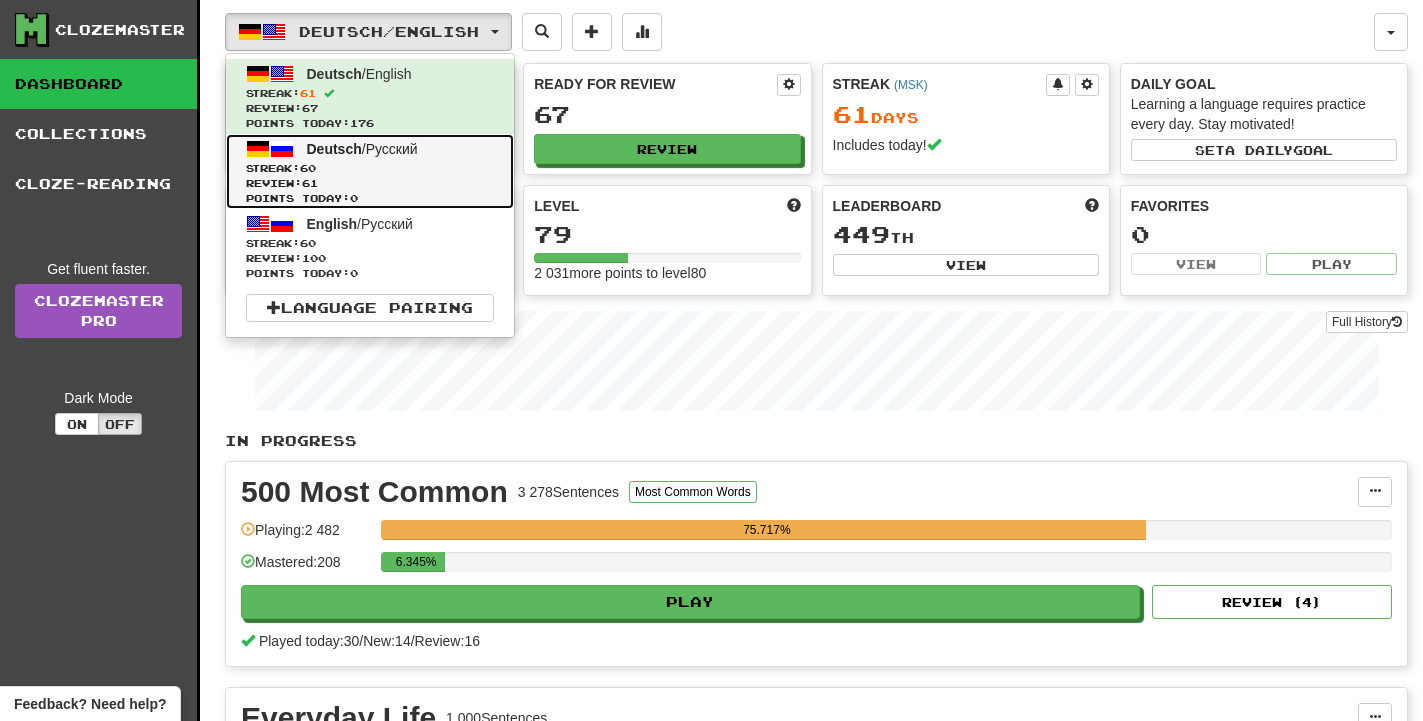 click on "Streak:  60" at bounding box center (370, 168) 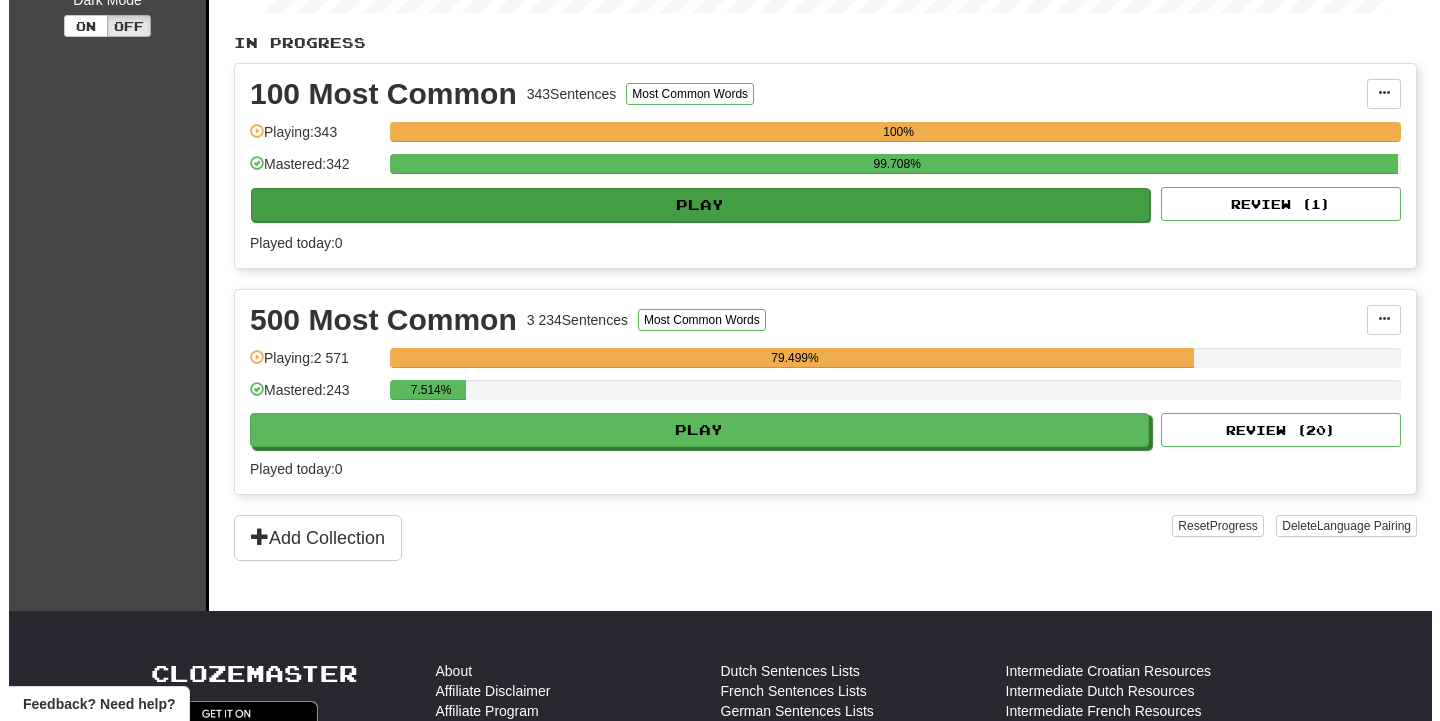 scroll, scrollTop: 408, scrollLeft: 0, axis: vertical 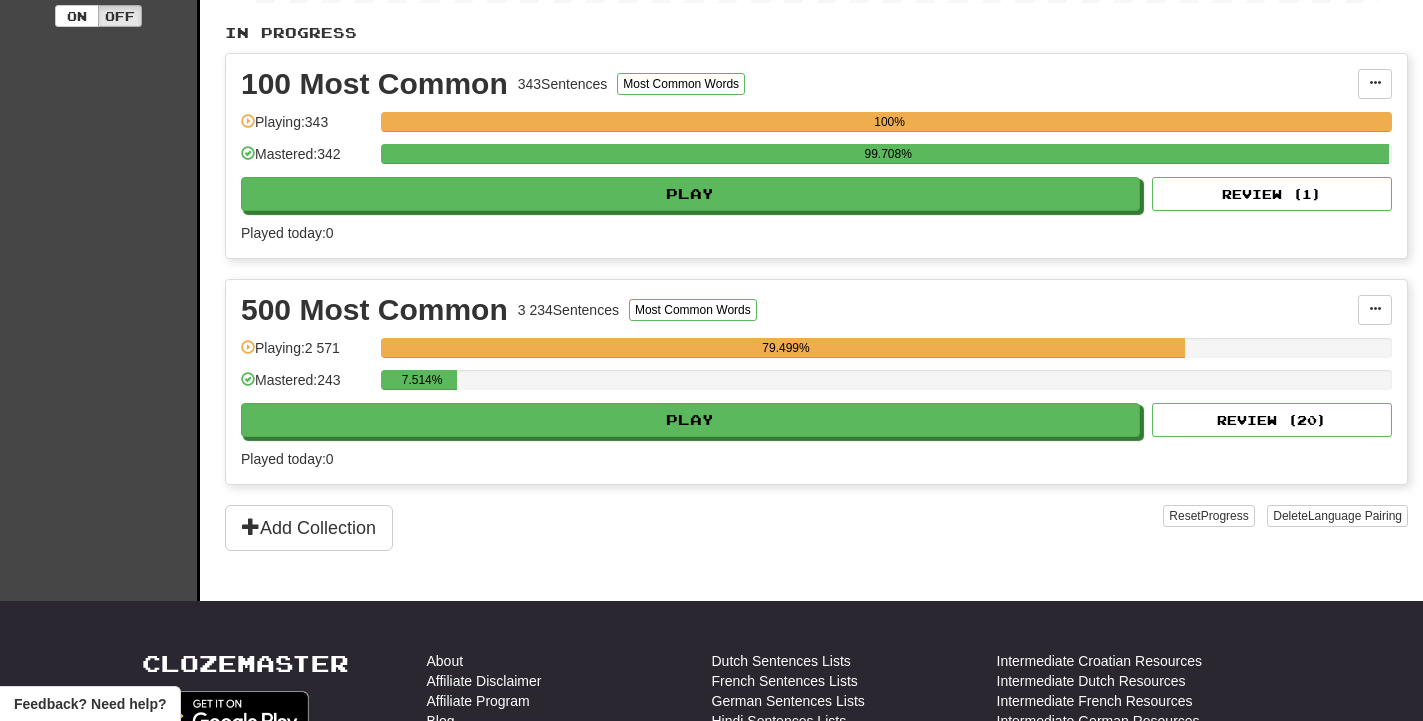 click on "500 Most Common 3 234  Sentences Most Common Words Manage Sentences Unpin from Dashboard  Playing:  2 571 79.499%  Mastered:  243 7.514% Play Review ( 20 ) Played today:  0" at bounding box center (816, 382) 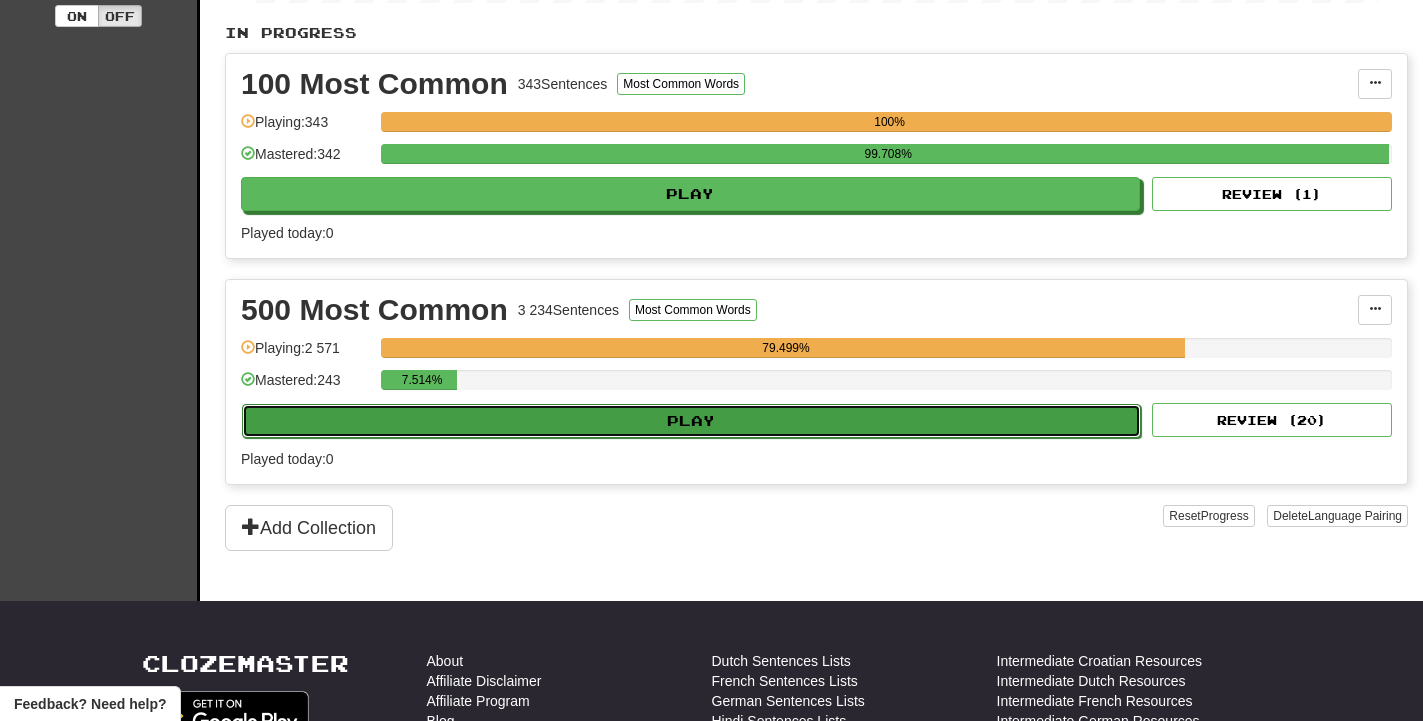 click on "Play" at bounding box center [691, 421] 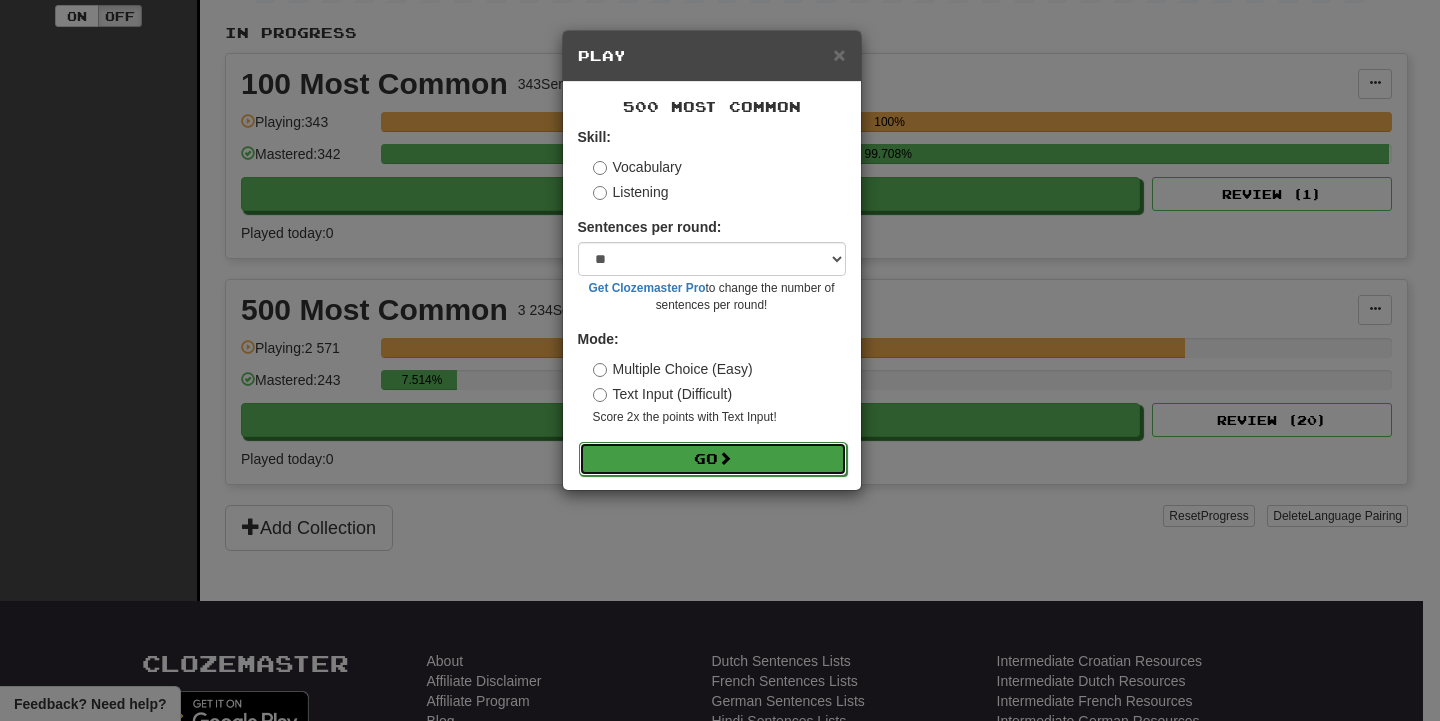 click on "Go" at bounding box center (713, 459) 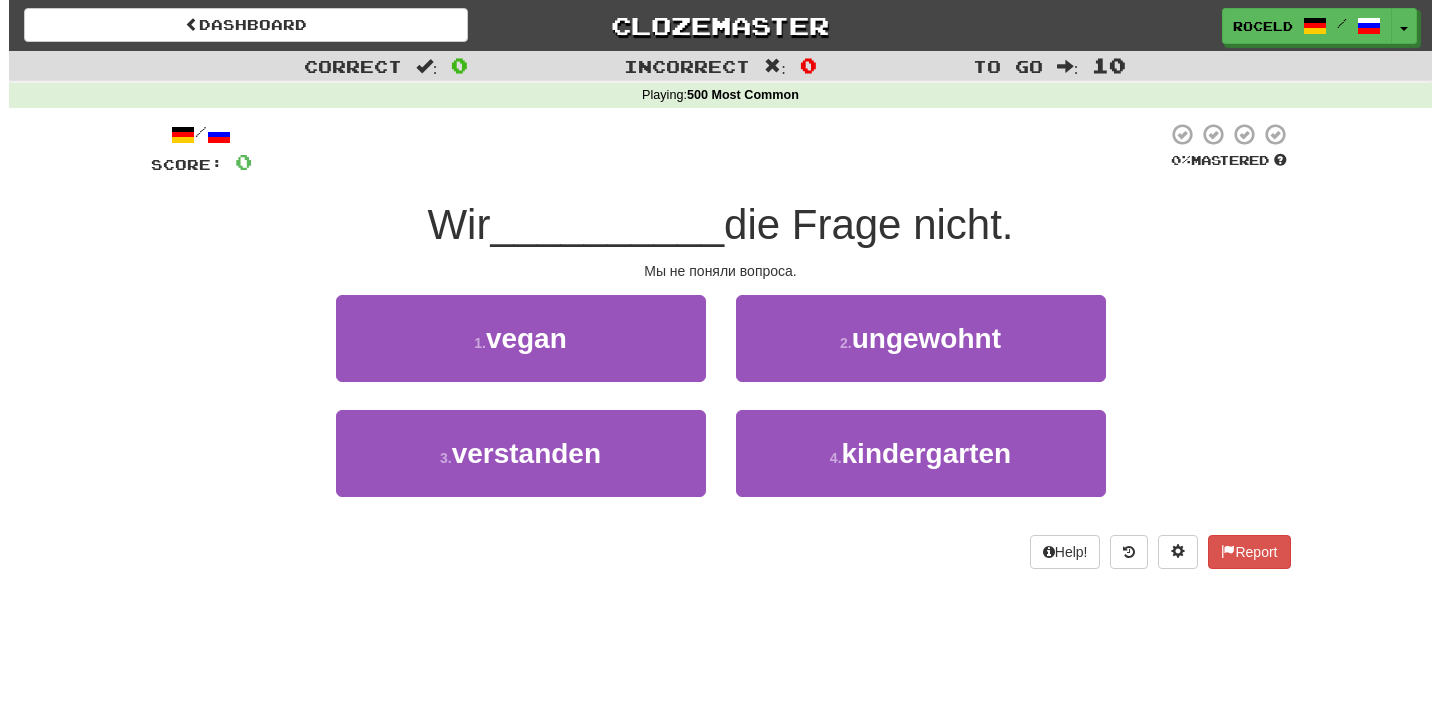 scroll, scrollTop: 0, scrollLeft: 0, axis: both 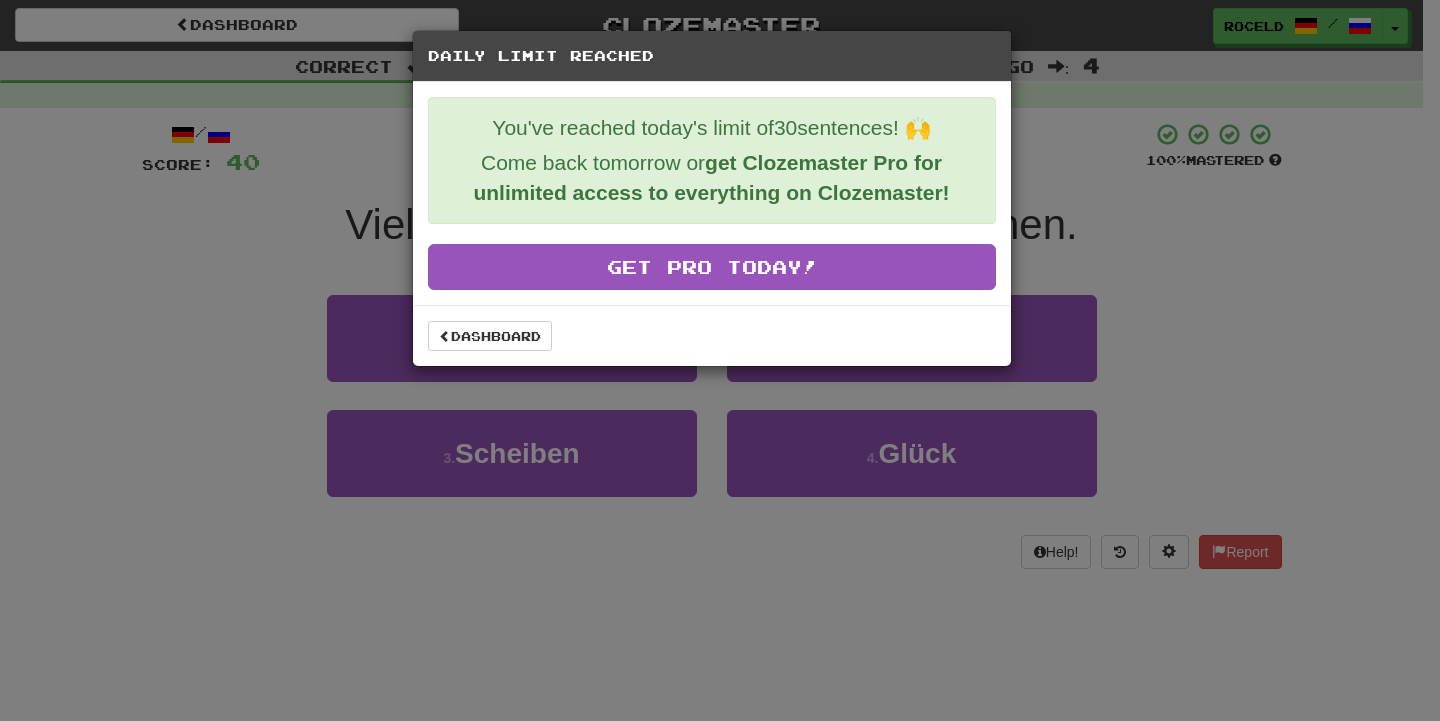 click on "Dashboard" at bounding box center [712, 335] 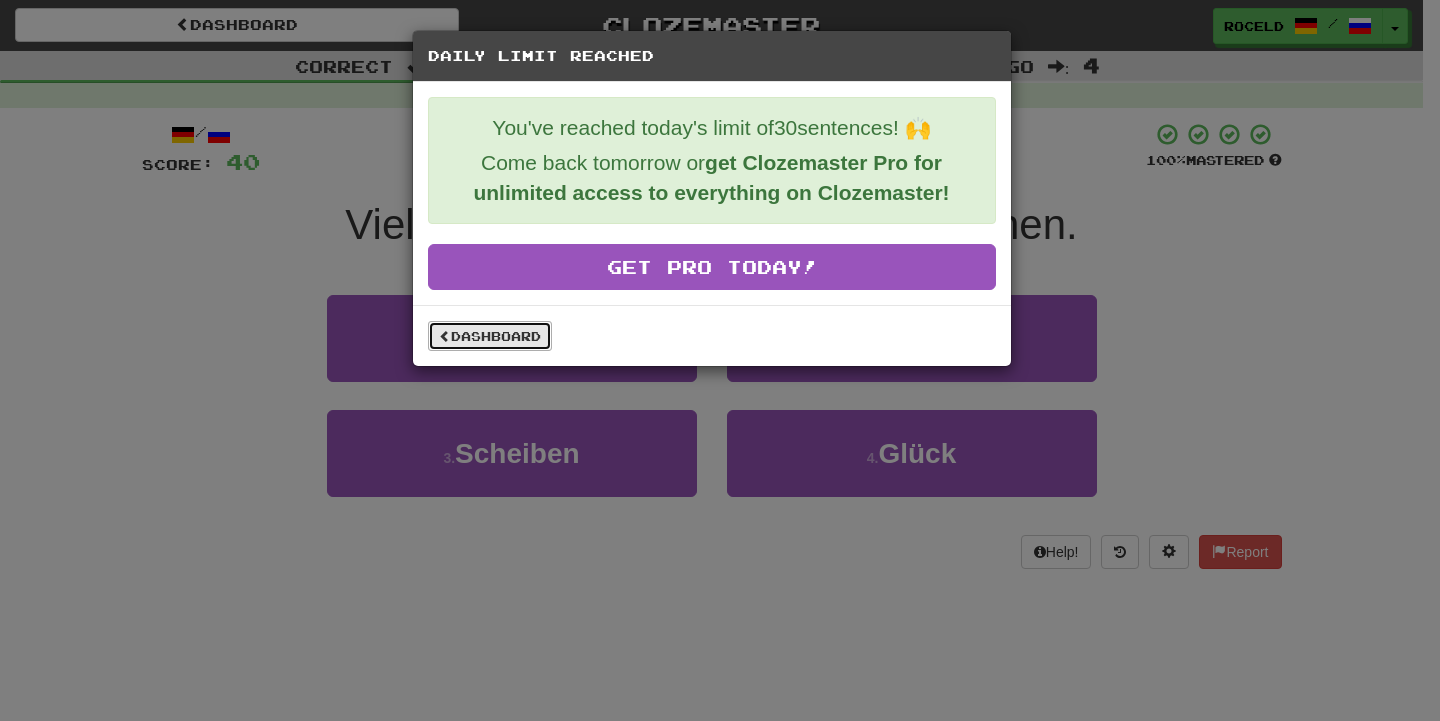 click on "Dashboard" at bounding box center (490, 336) 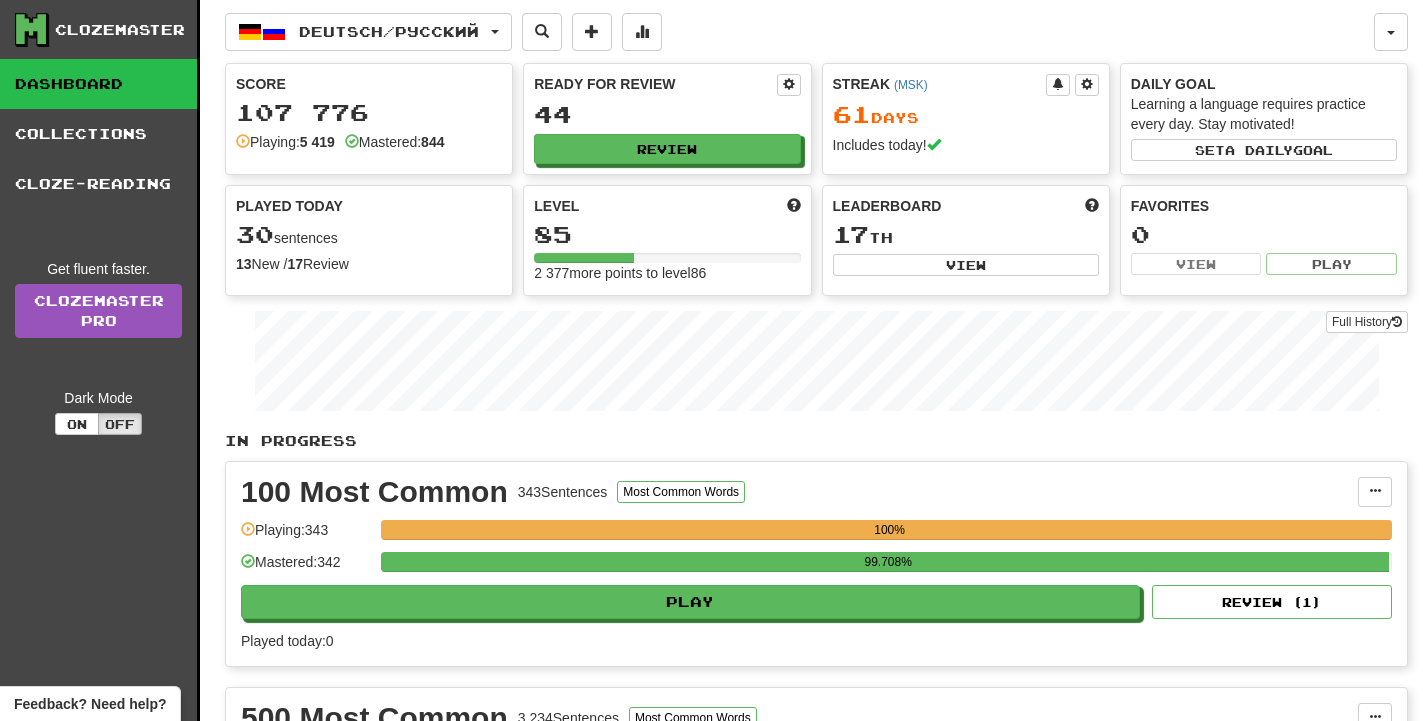 scroll, scrollTop: 0, scrollLeft: 0, axis: both 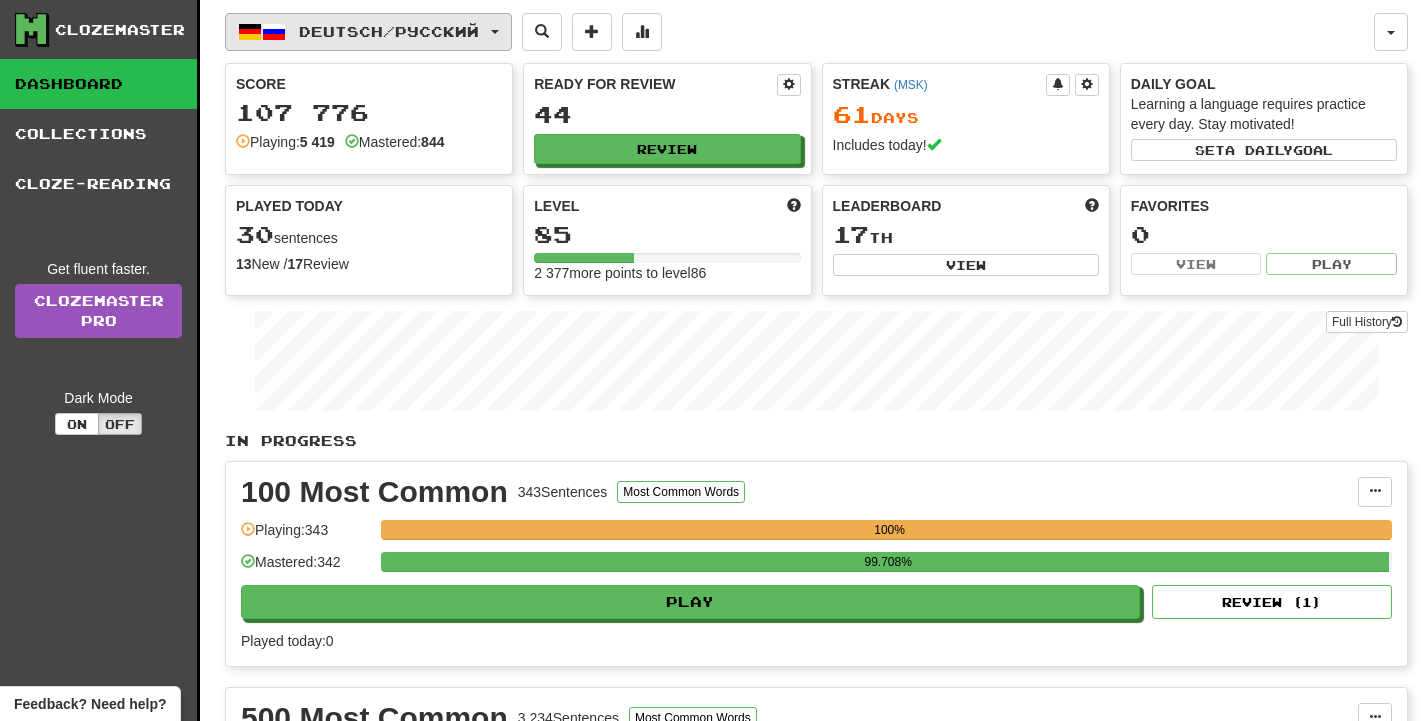 click on "Deutsch  /  Русский" at bounding box center [389, 31] 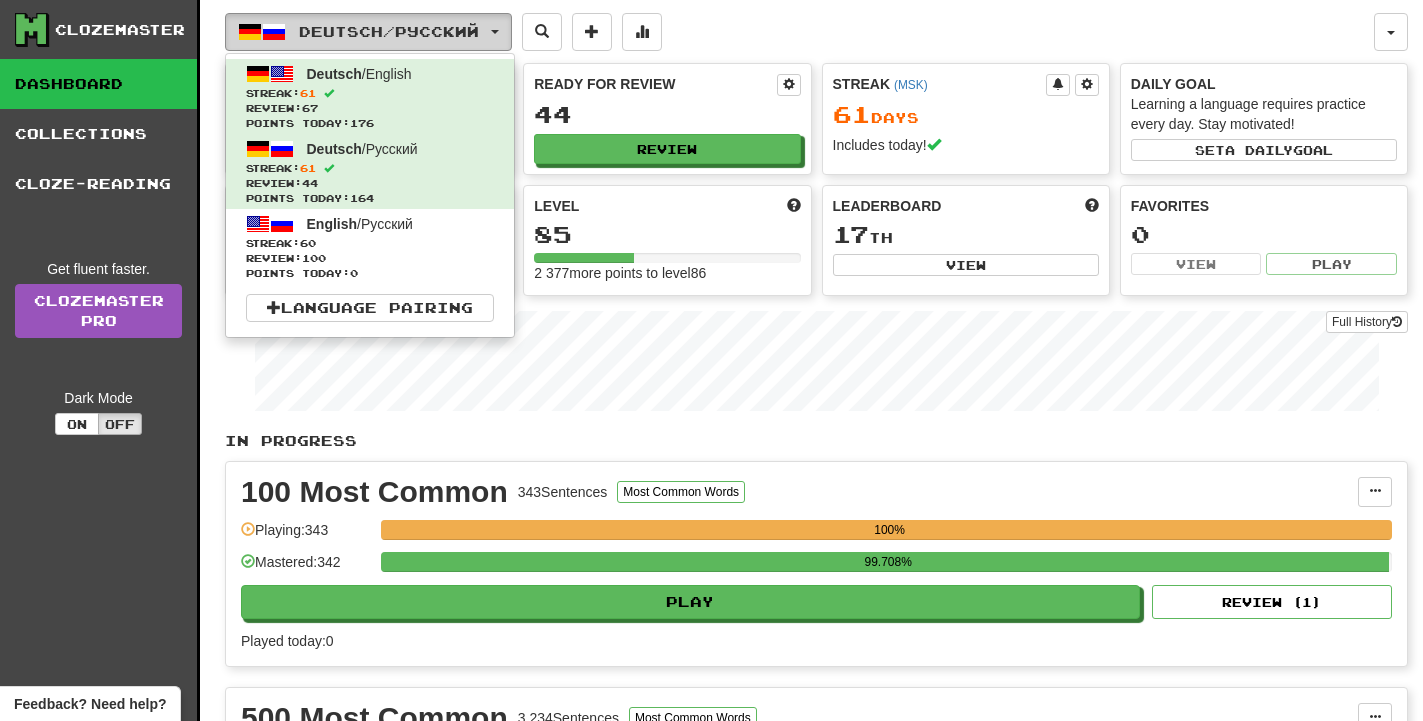 click on "Deutsch  /  Русский" at bounding box center (389, 31) 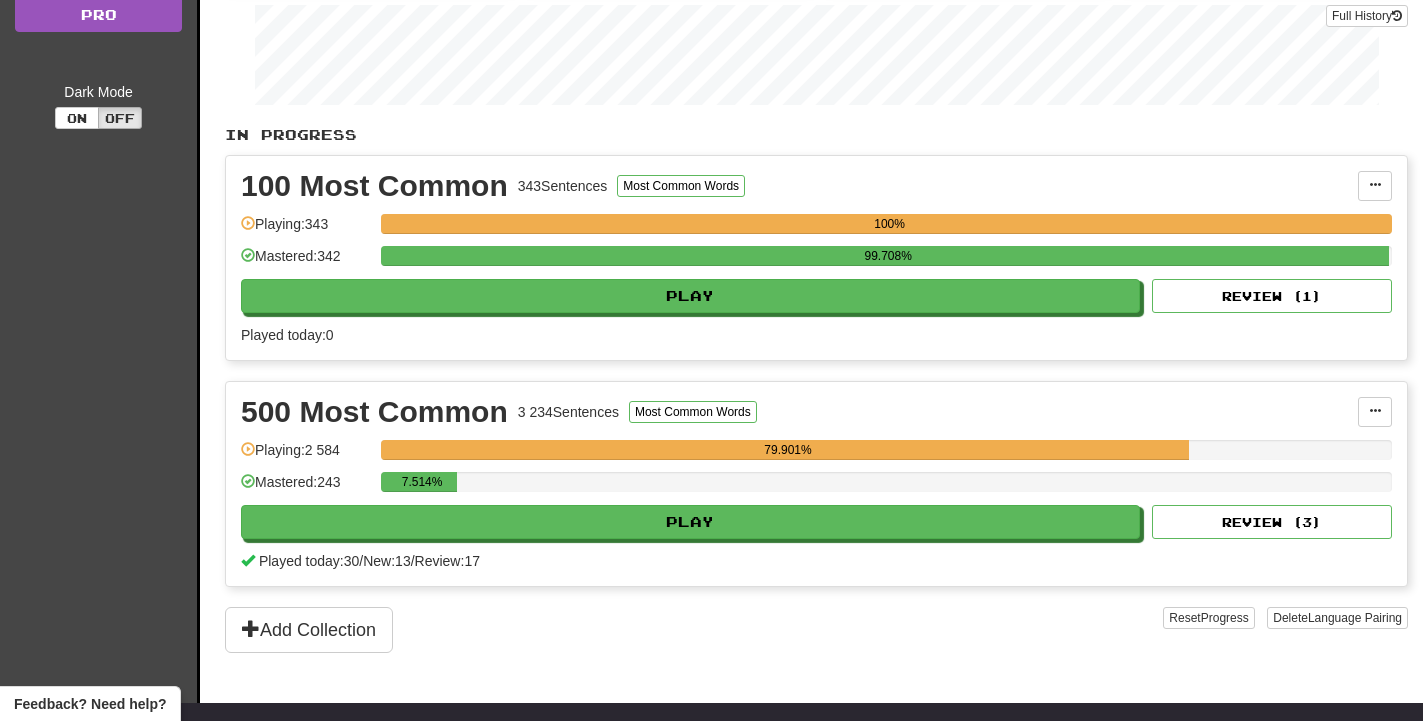 scroll, scrollTop: 0, scrollLeft: 0, axis: both 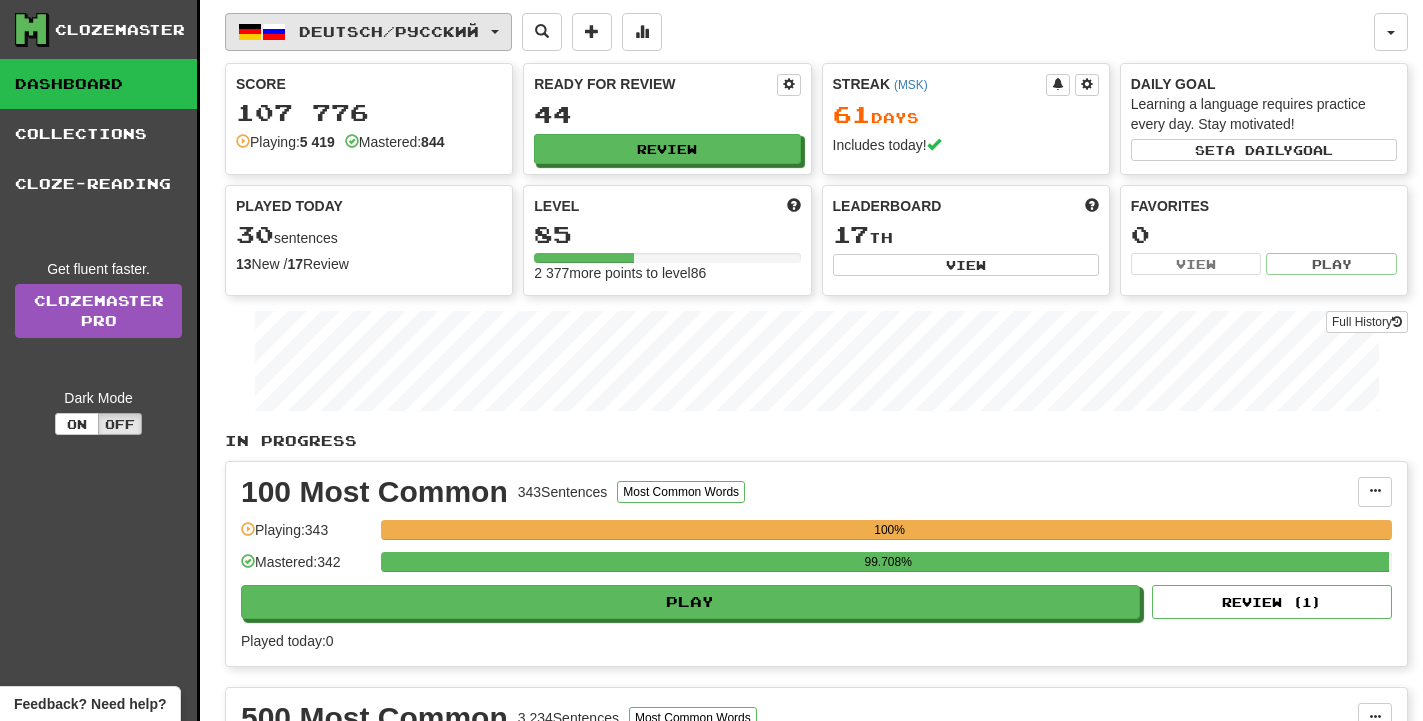 click on "Deutsch  /  Русский" at bounding box center [368, 32] 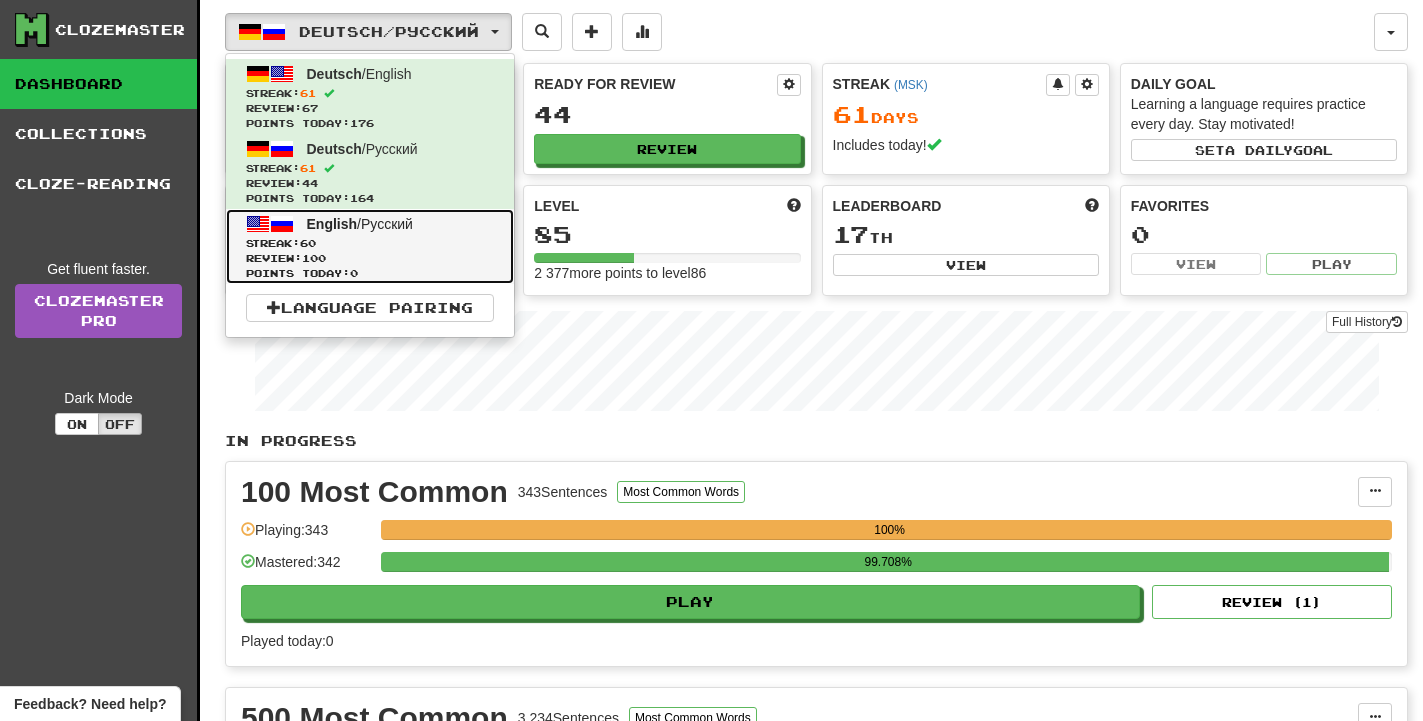 click on "Streak:  60" at bounding box center [370, 243] 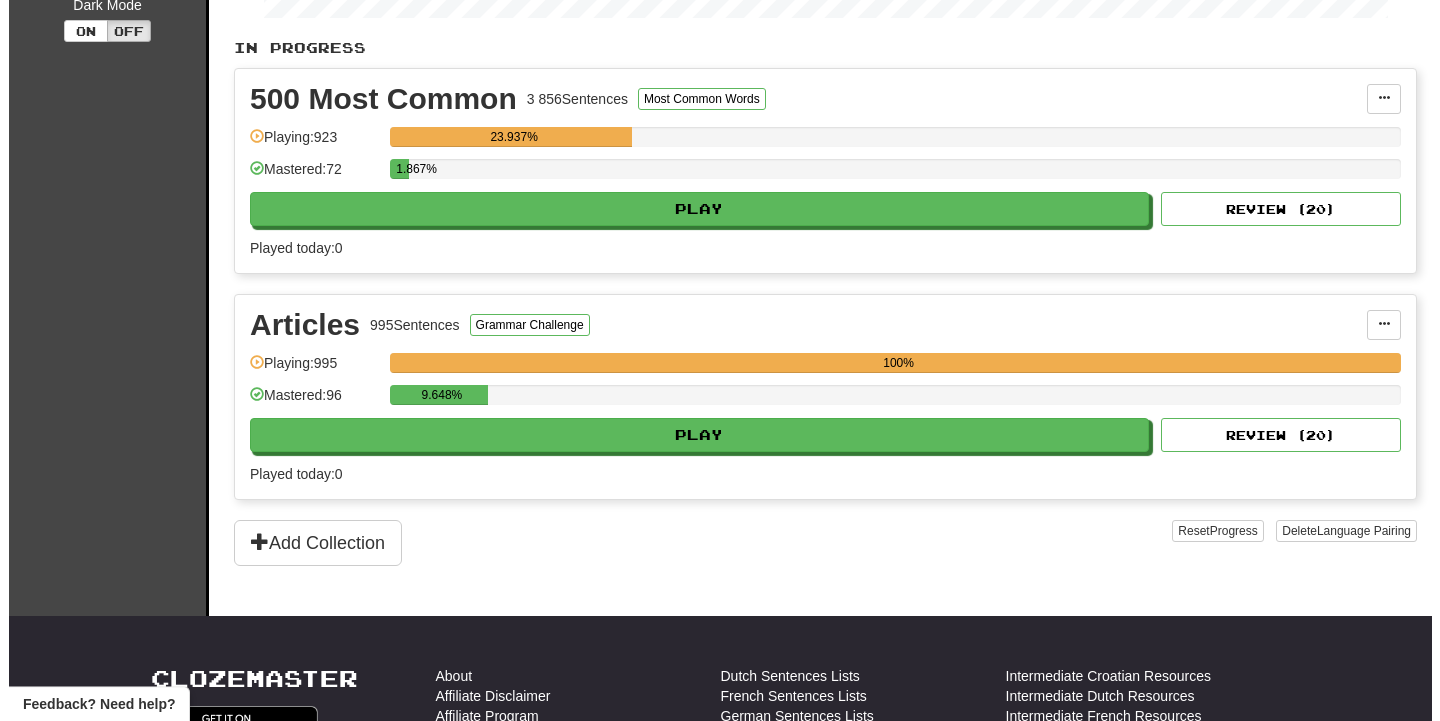 scroll, scrollTop: 408, scrollLeft: 0, axis: vertical 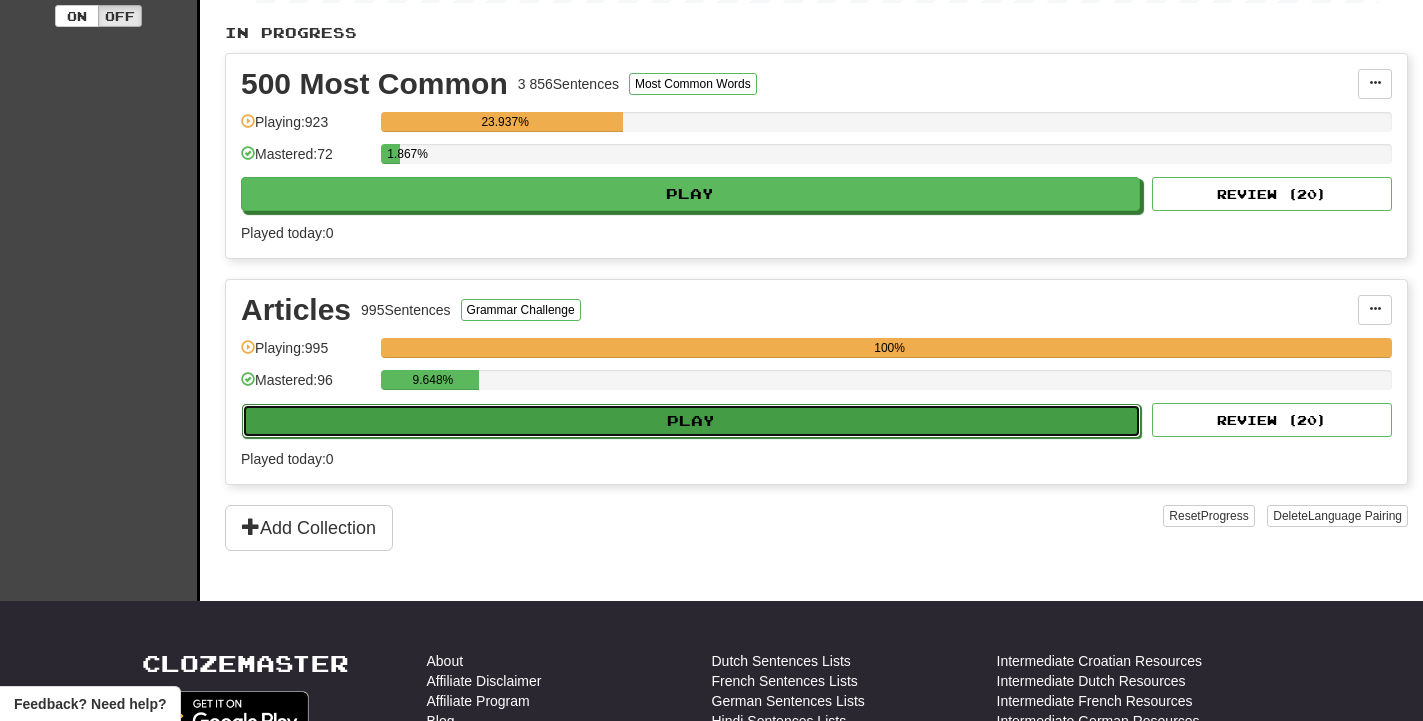 click on "Play" at bounding box center (691, 421) 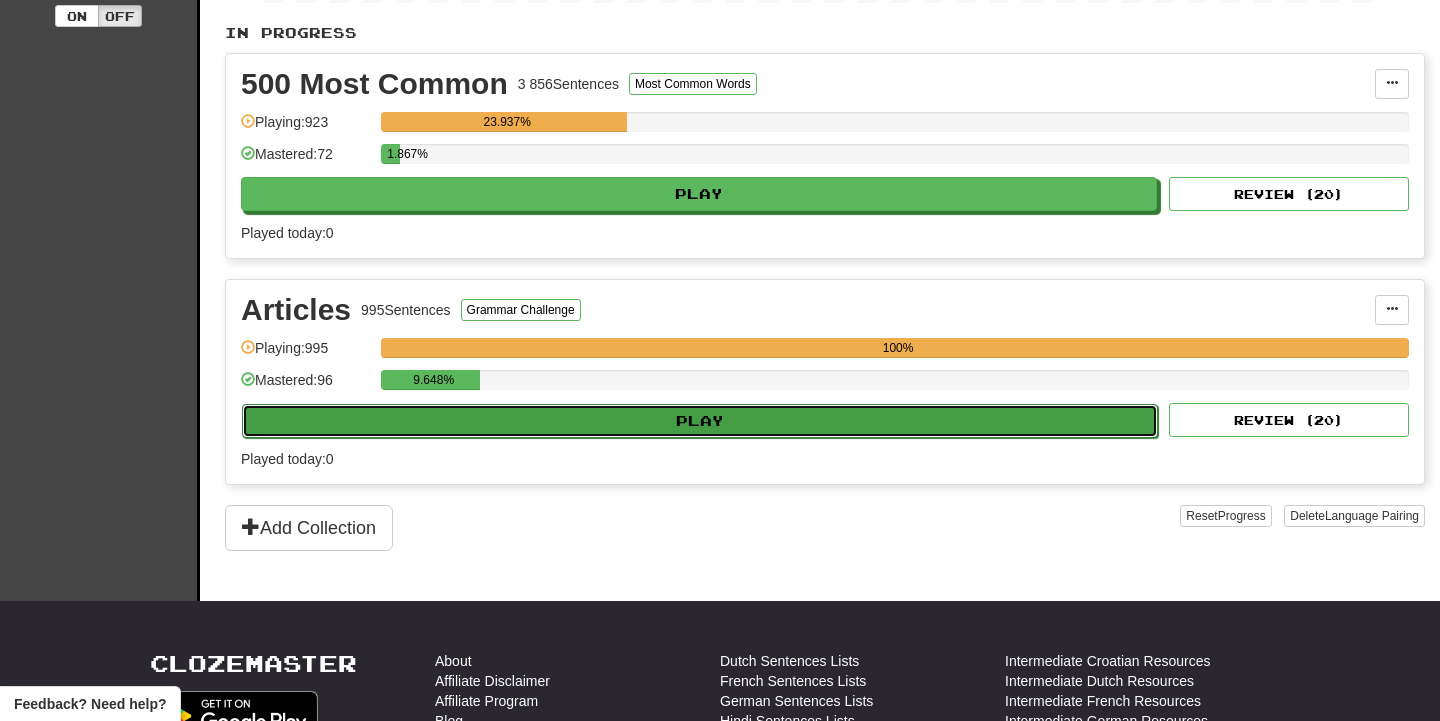 select on "**" 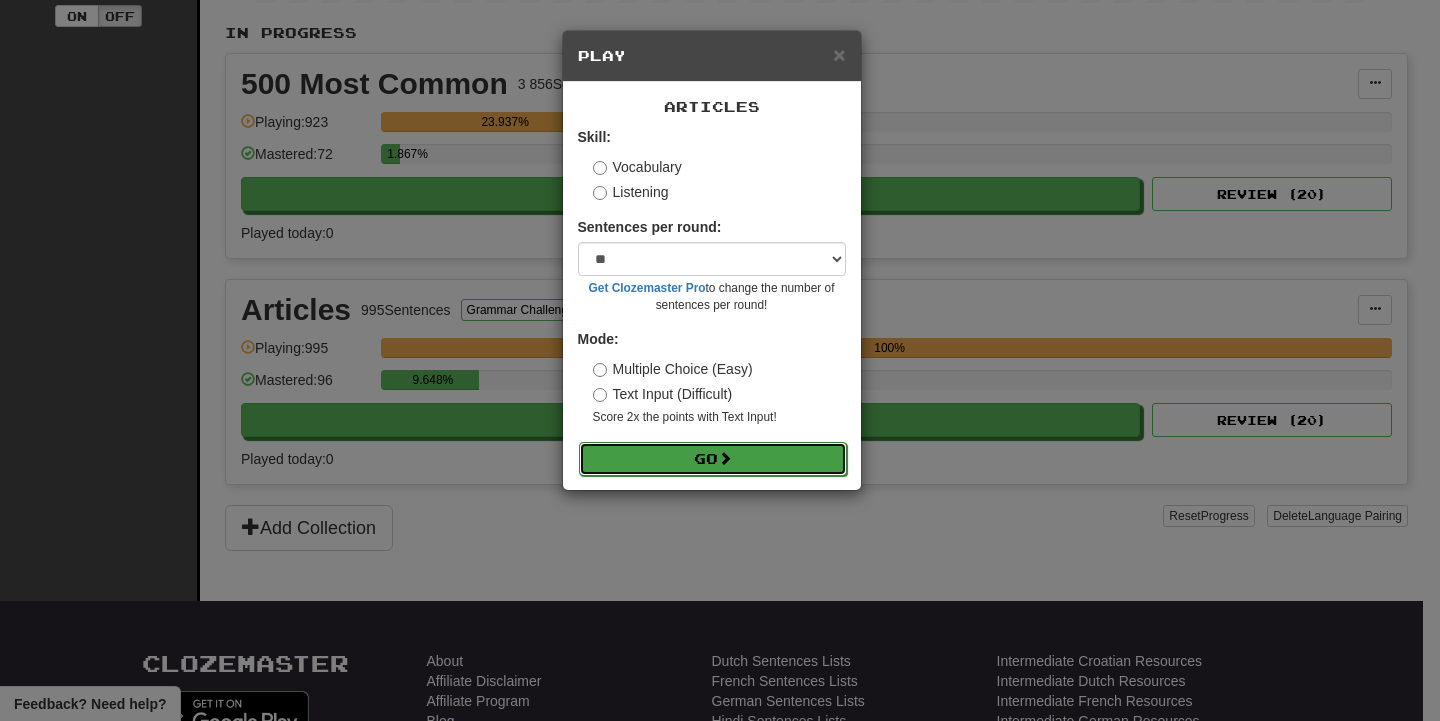 click on "Go" at bounding box center [713, 459] 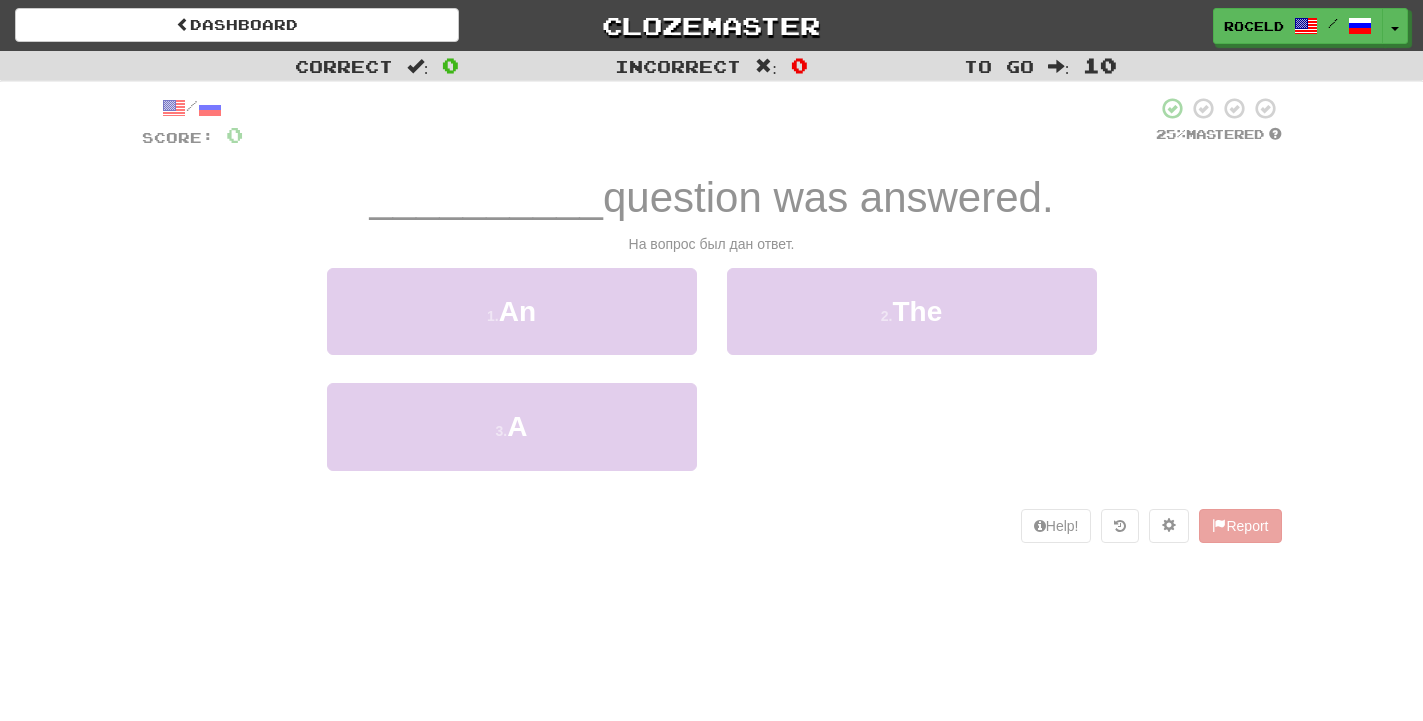 scroll, scrollTop: 0, scrollLeft: 0, axis: both 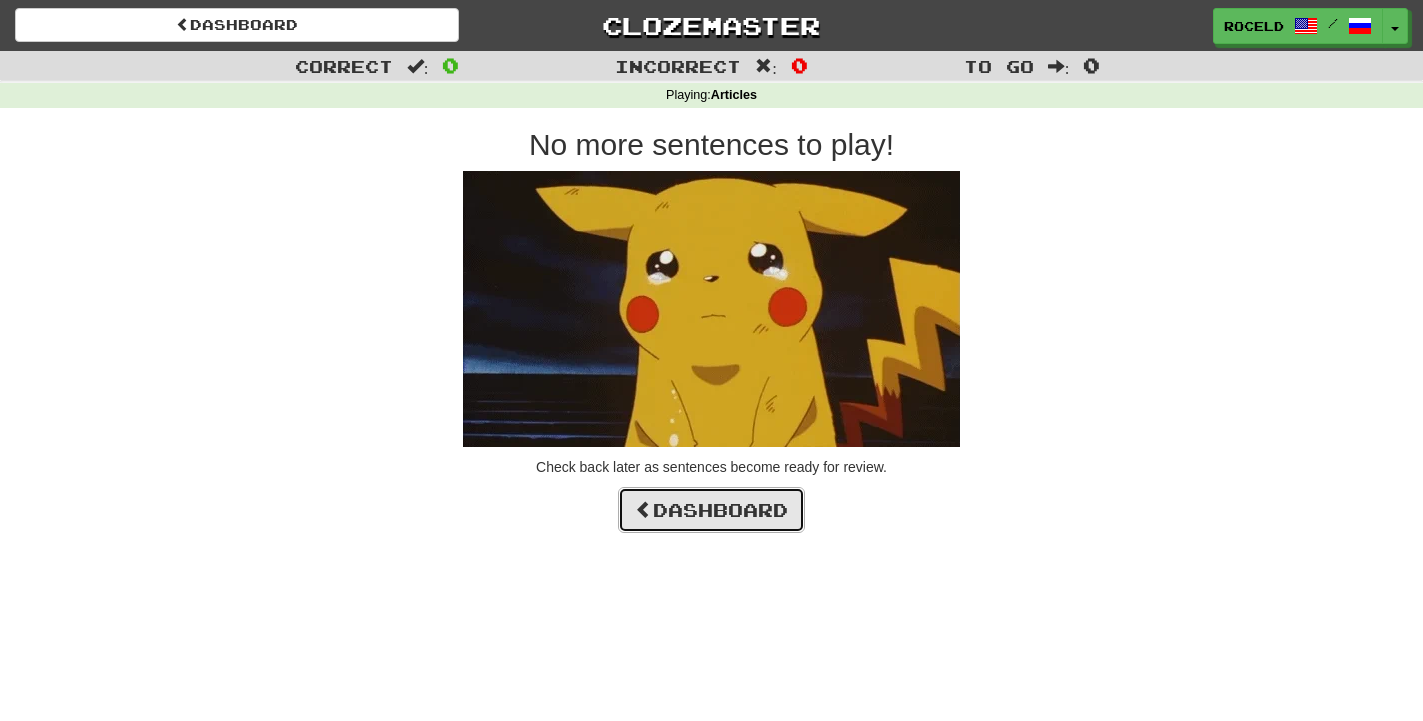 click on "Dashboard" at bounding box center (711, 510) 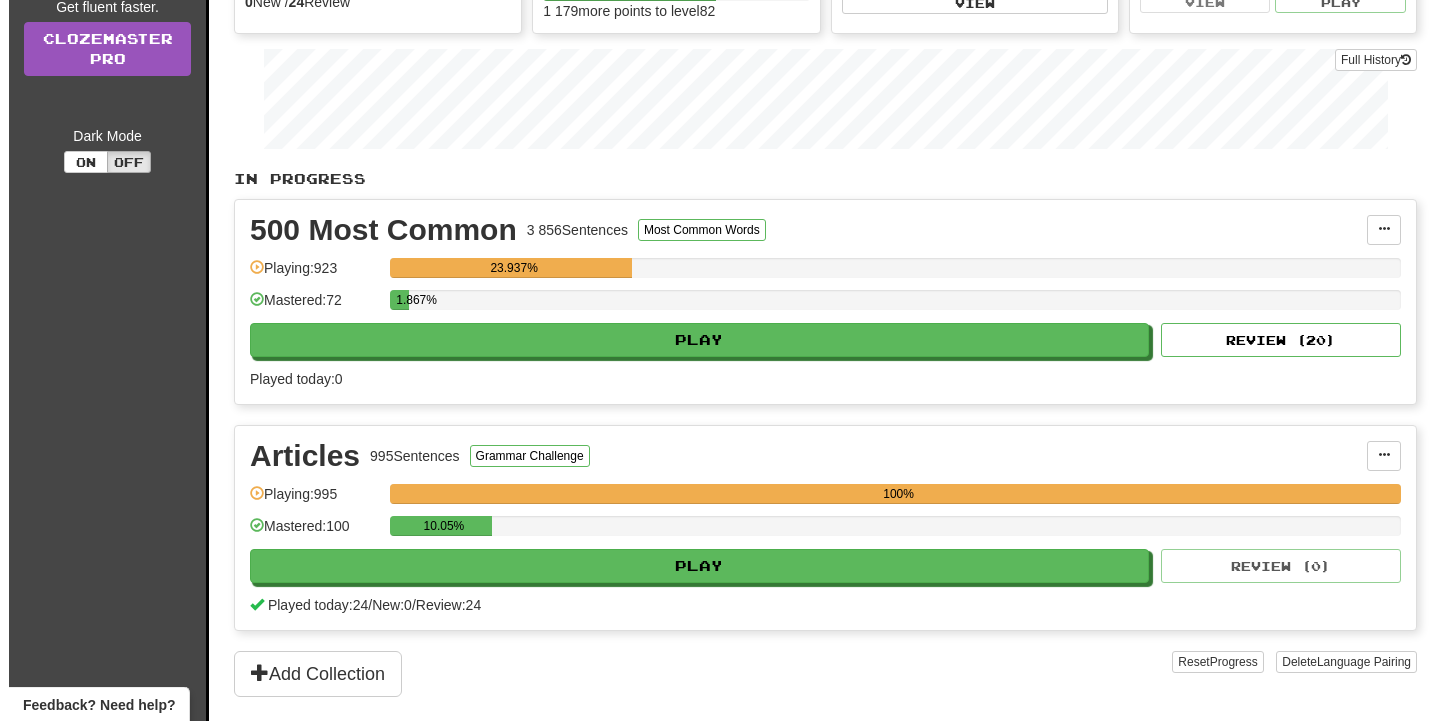 scroll, scrollTop: 306, scrollLeft: 0, axis: vertical 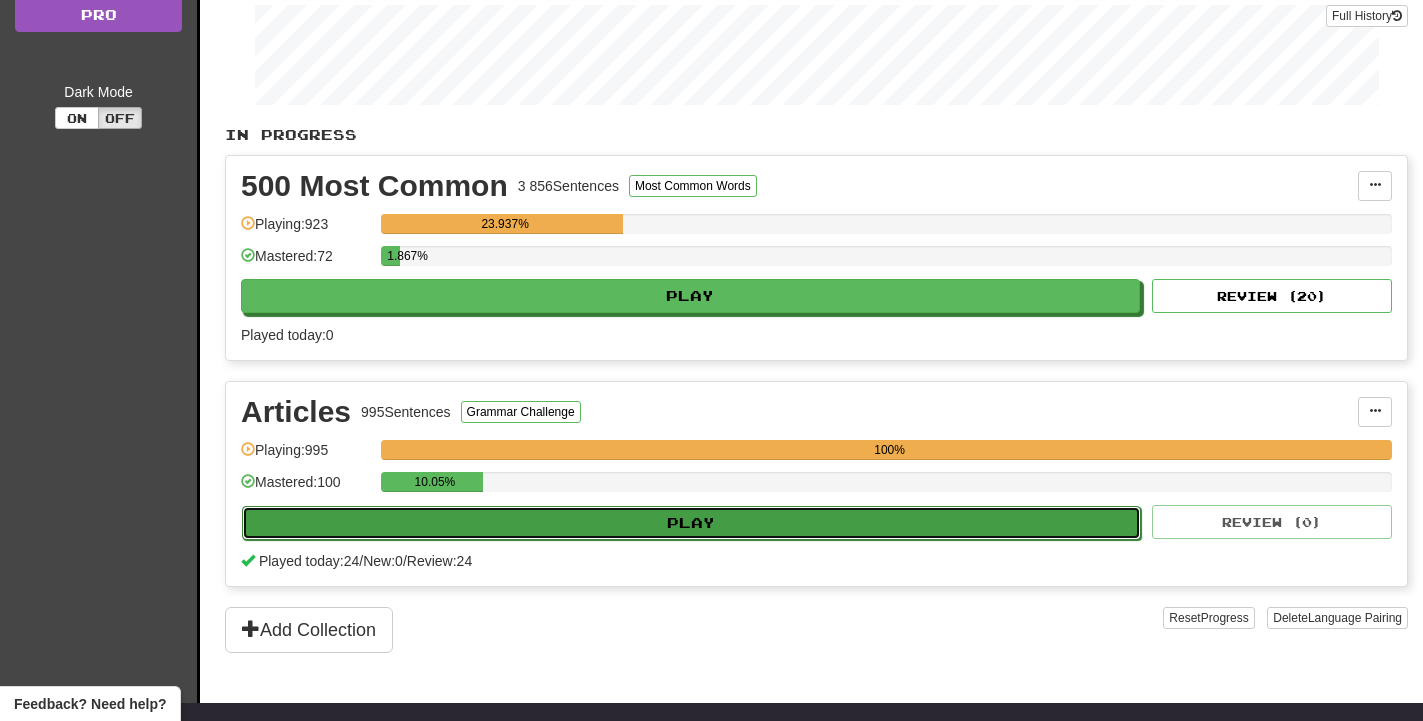 click on "Play" at bounding box center [691, 523] 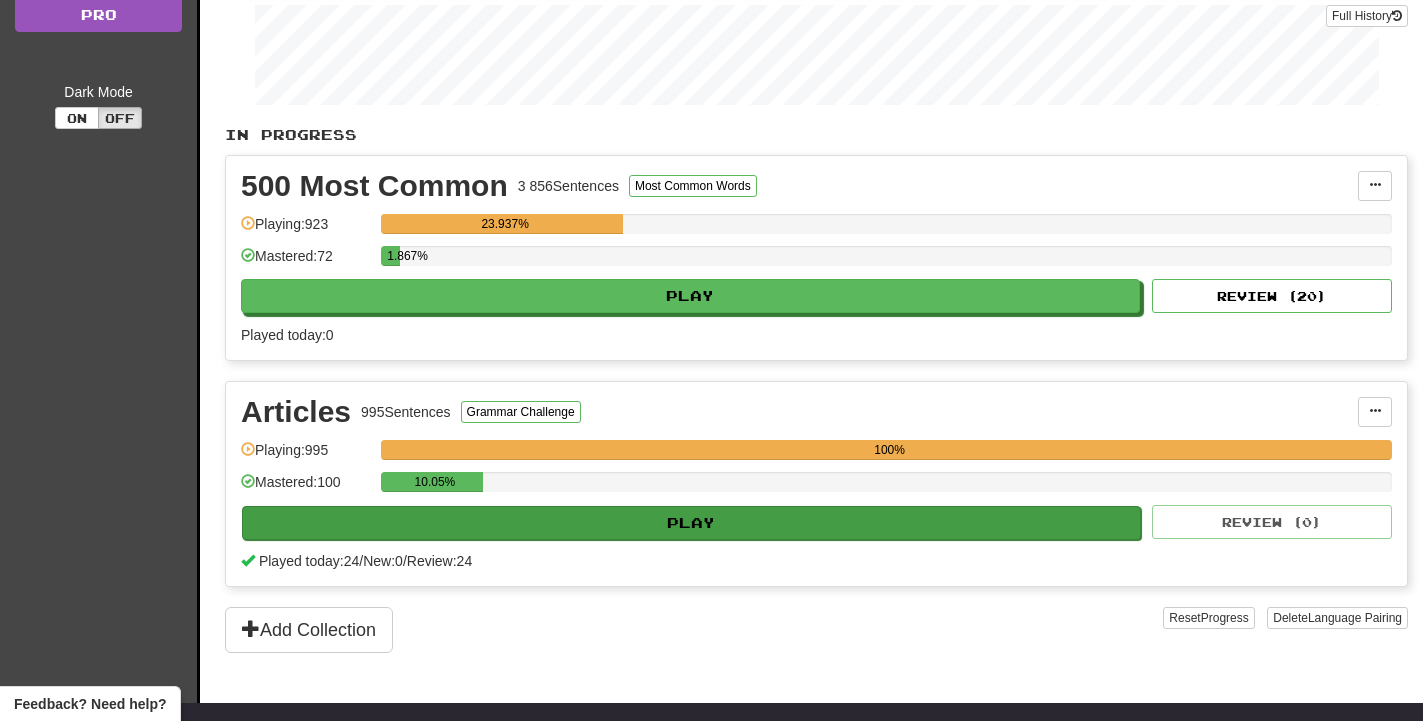 select on "**" 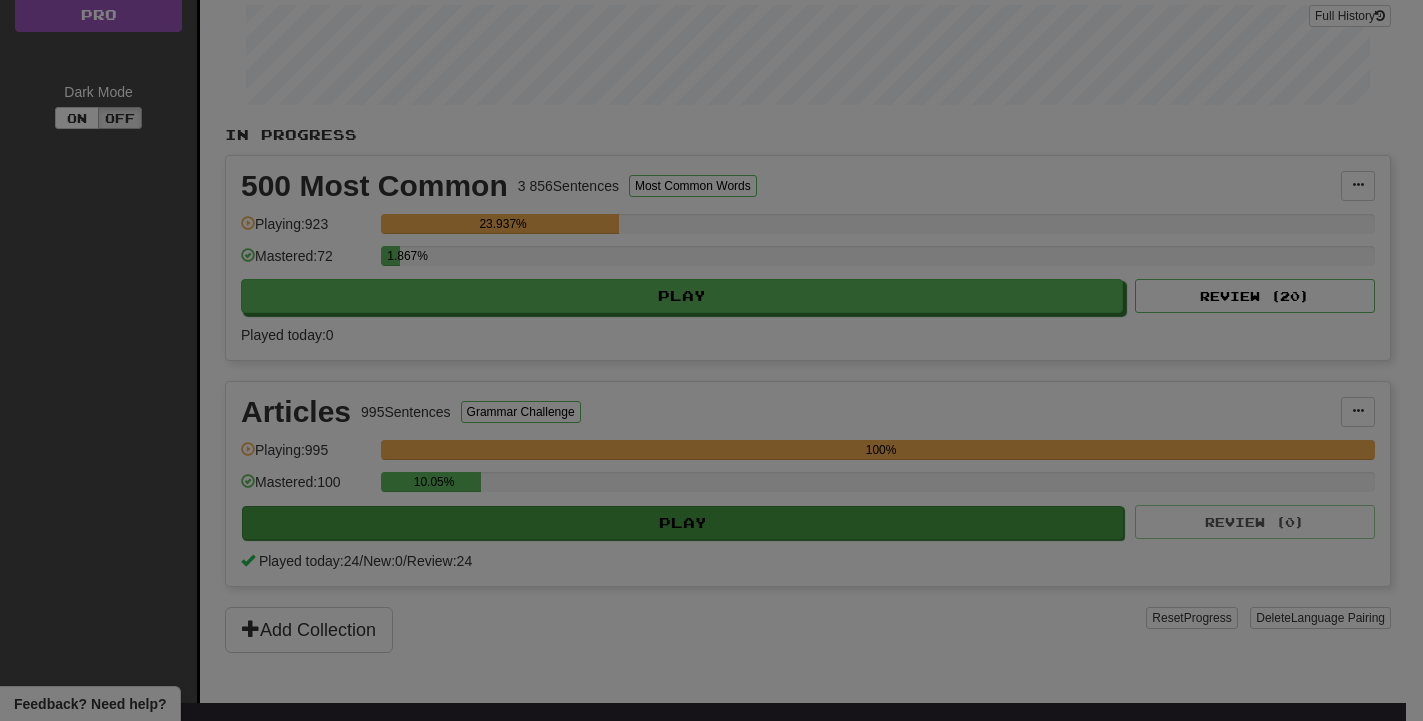 click at bounding box center (711, 360) 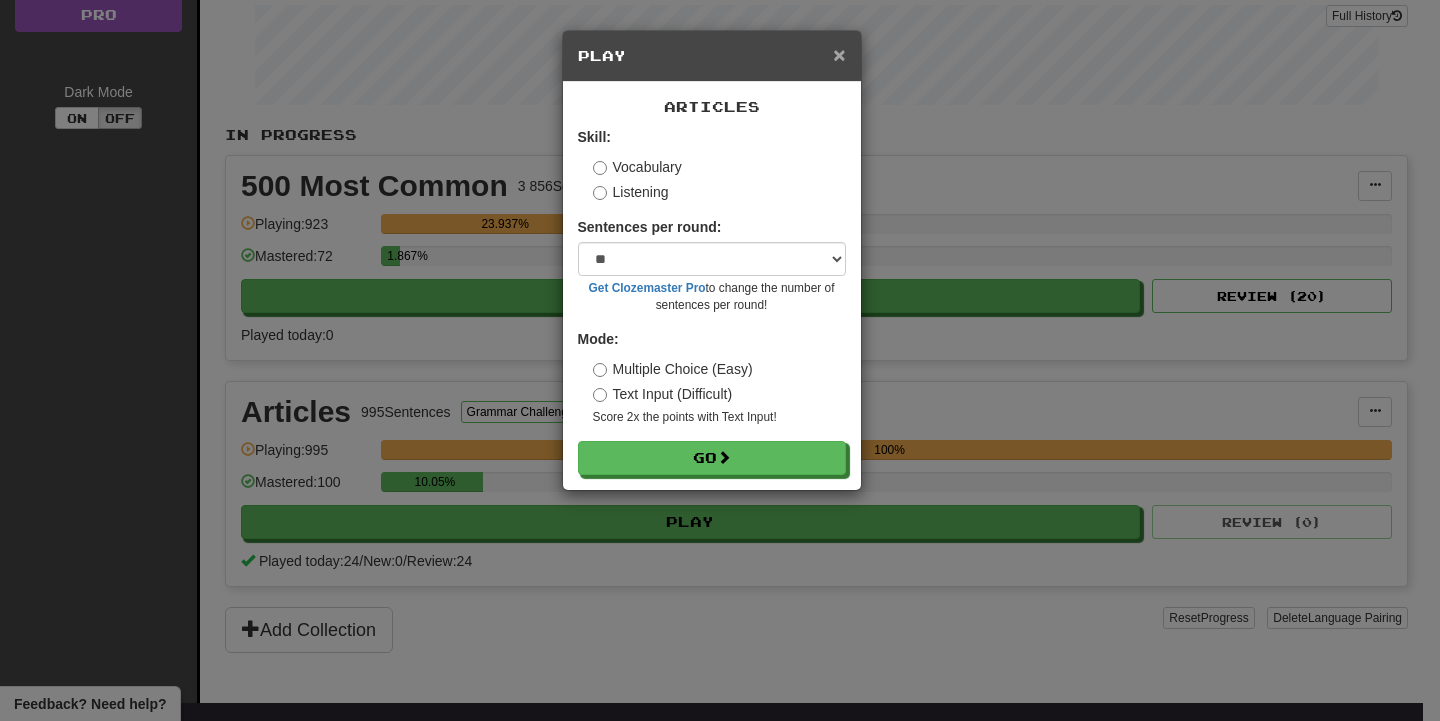 click on "× Play" at bounding box center (712, 56) 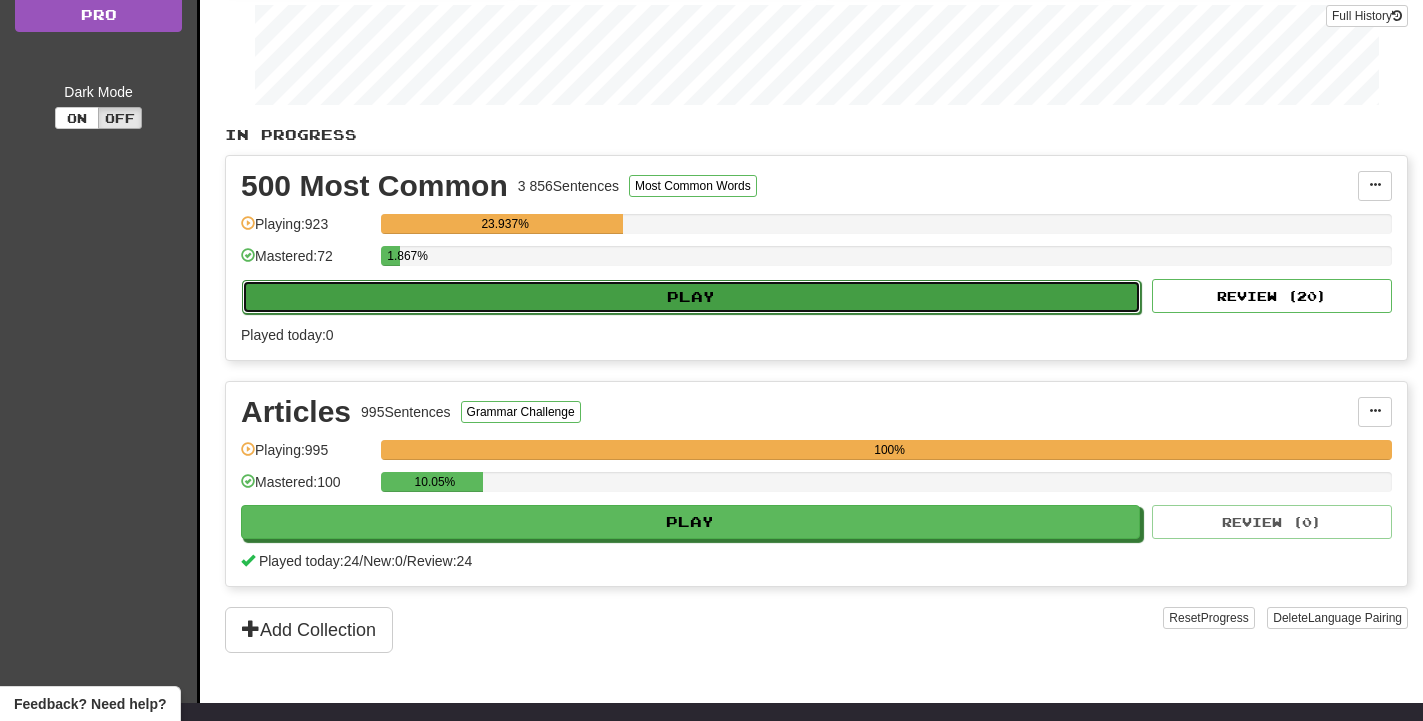 click on "Play" at bounding box center (691, 297) 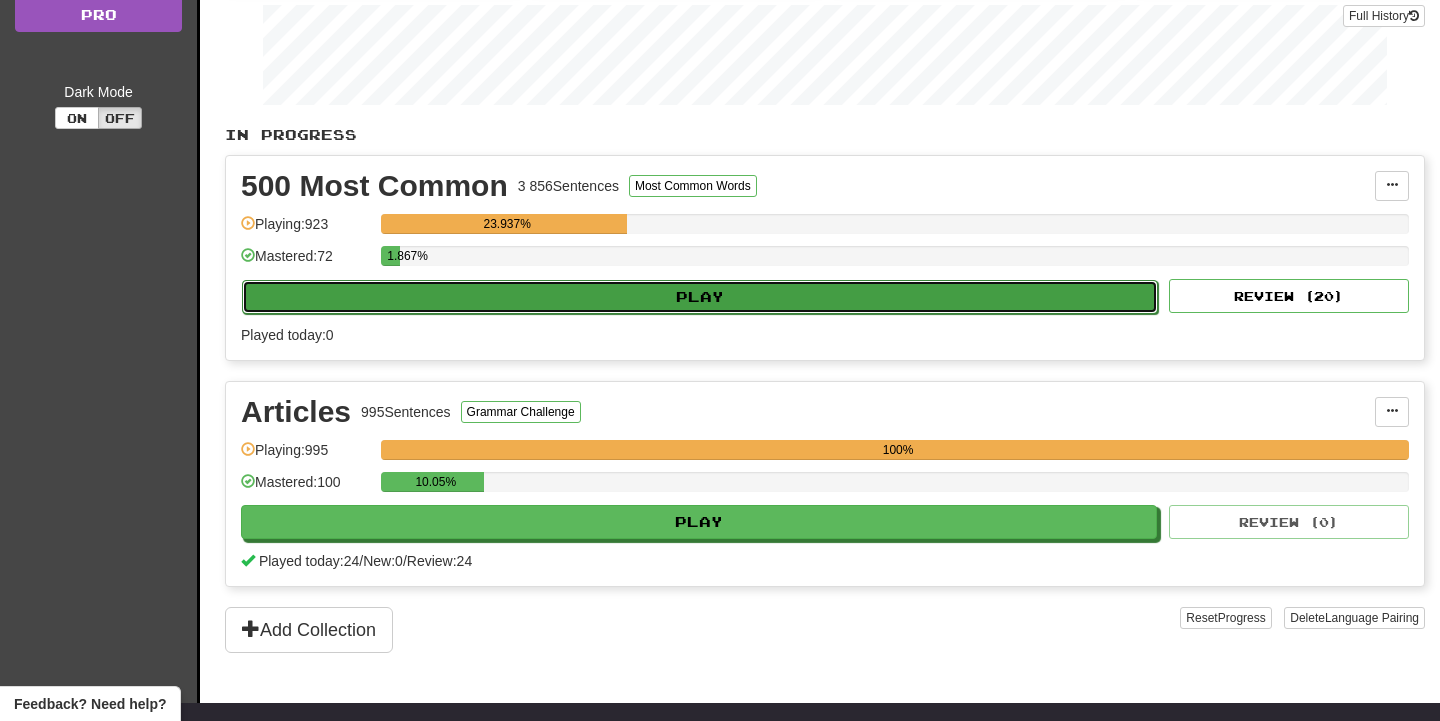 select on "**" 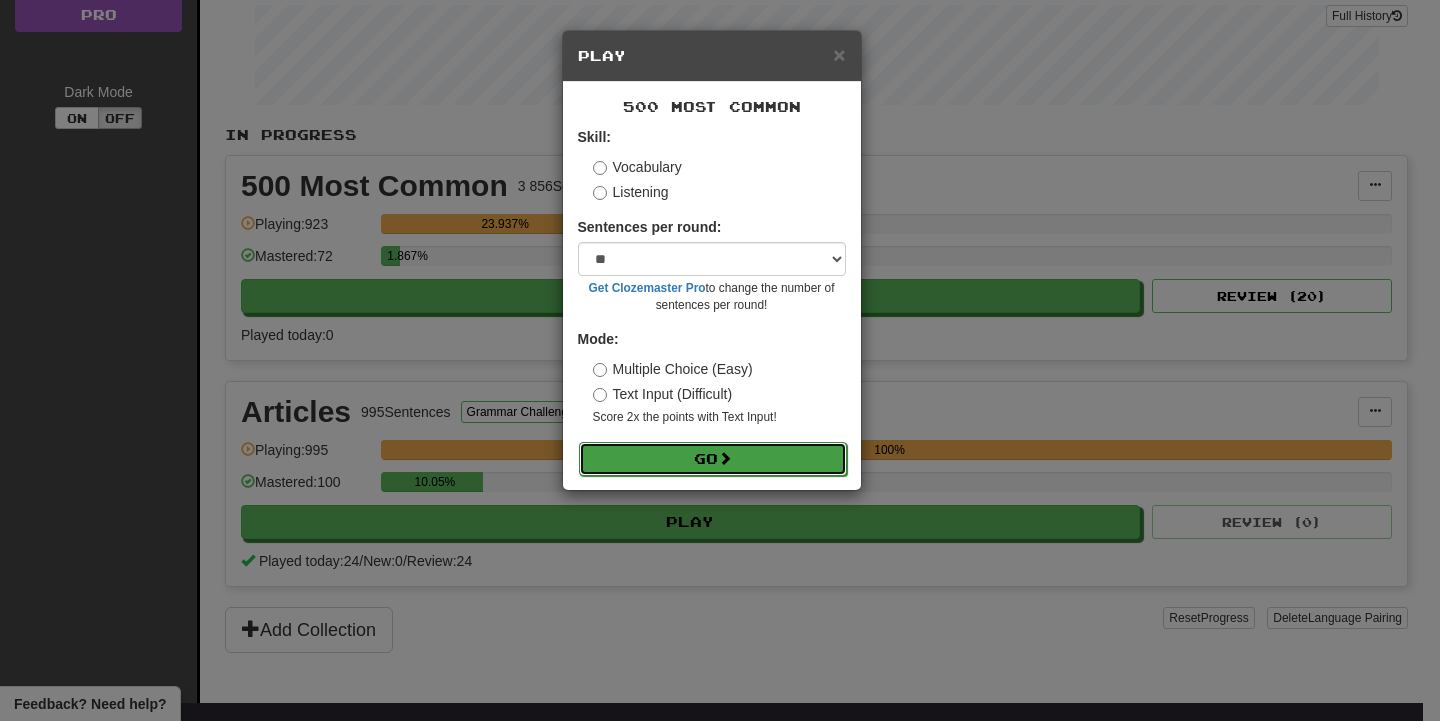 click on "Go" at bounding box center [713, 459] 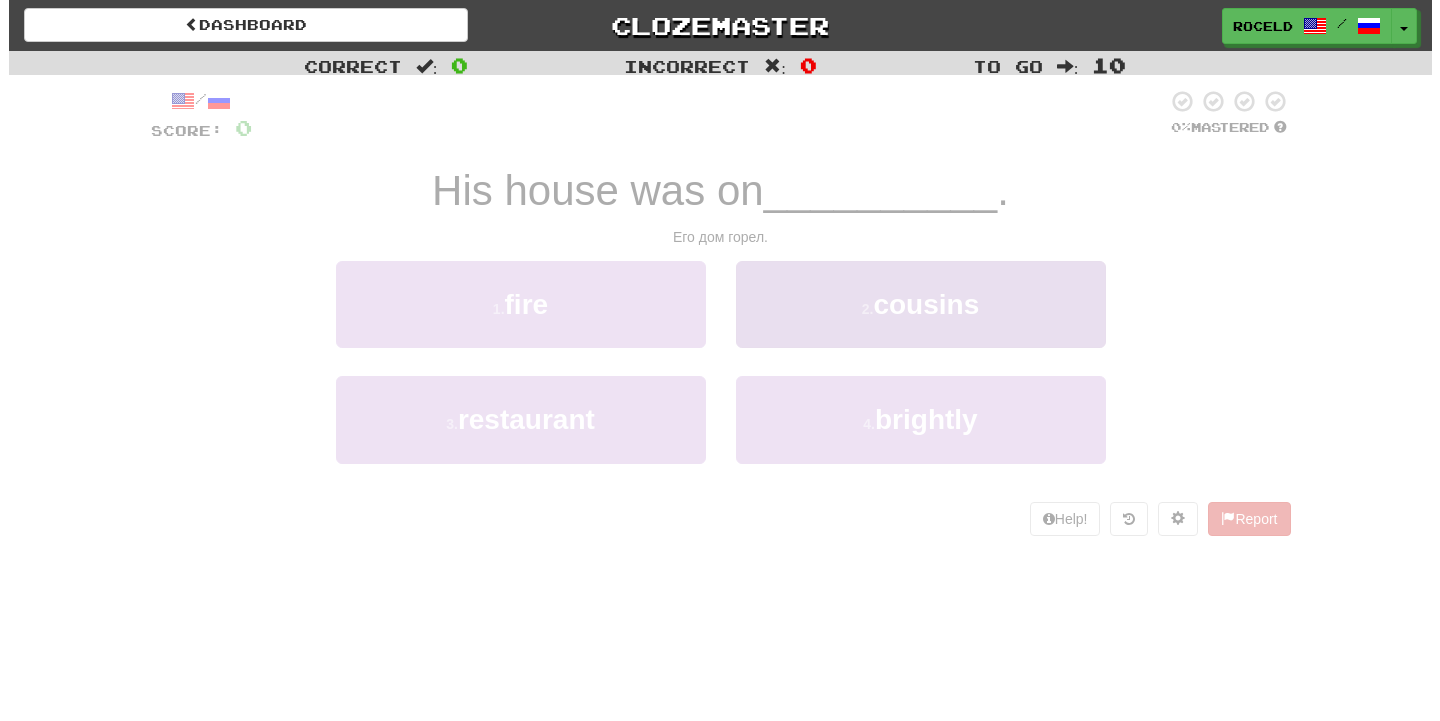 scroll, scrollTop: 0, scrollLeft: 0, axis: both 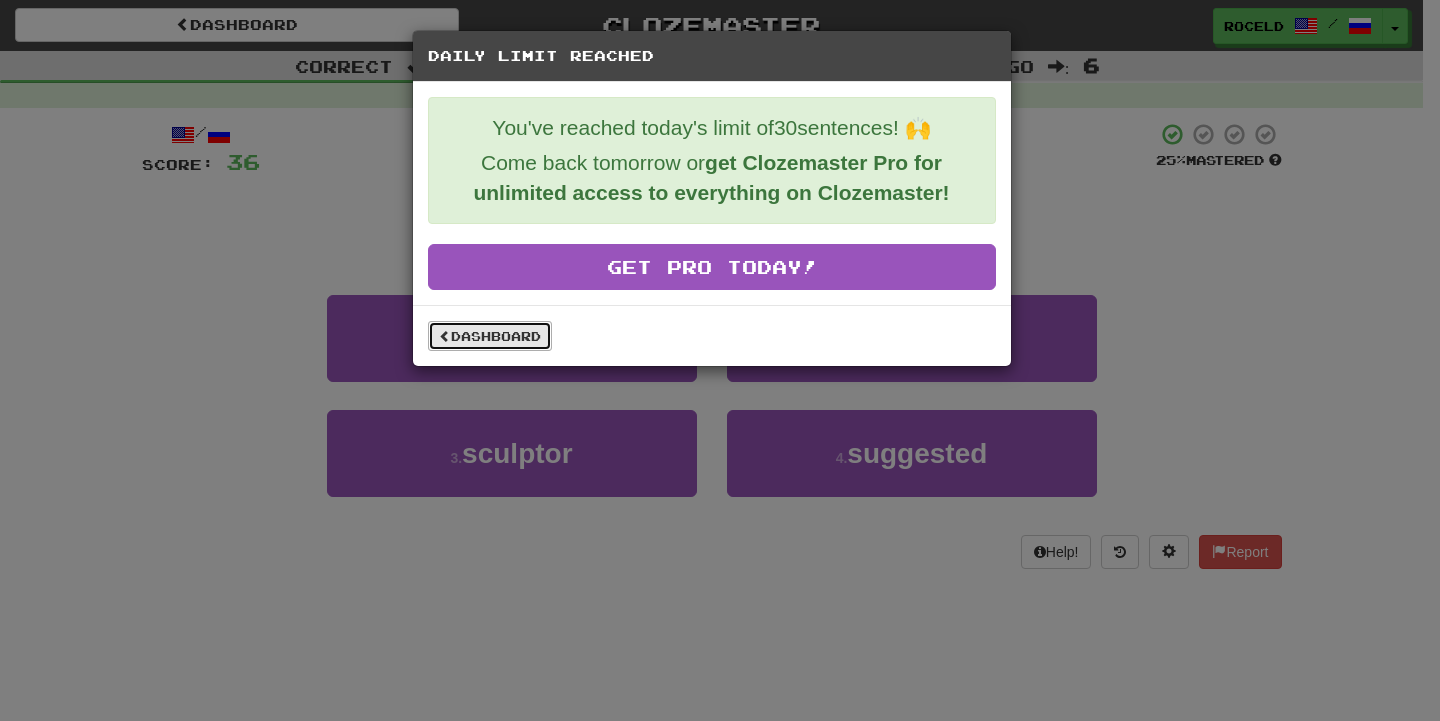 click on "Dashboard" at bounding box center [490, 336] 